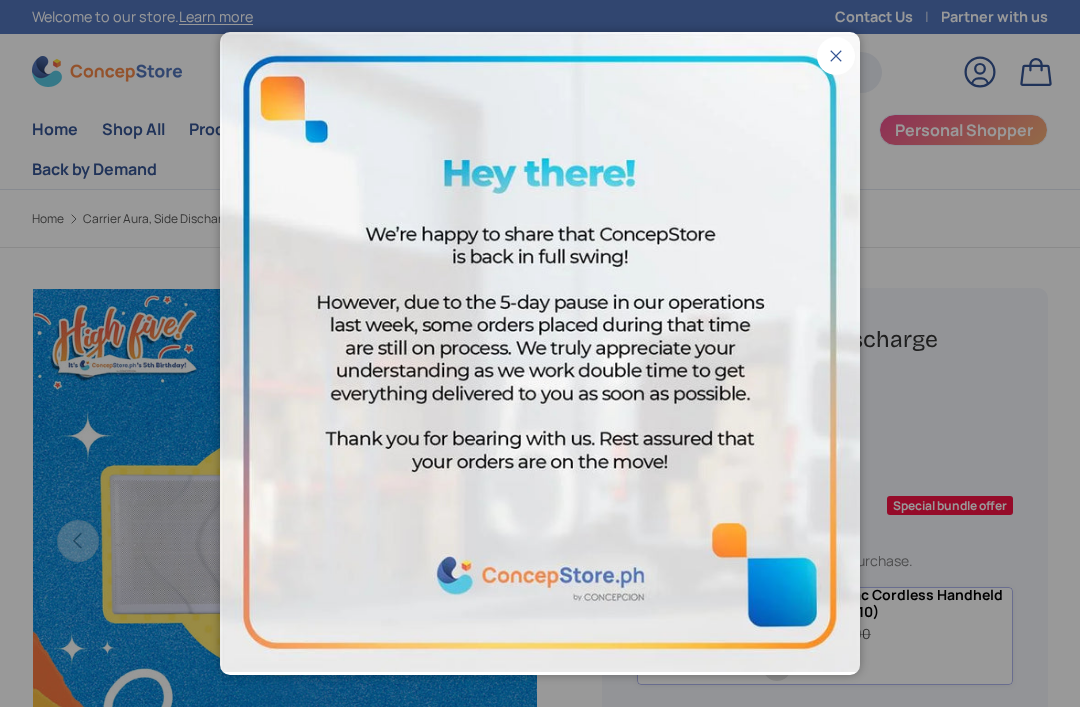 scroll, scrollTop: 0, scrollLeft: 0, axis: both 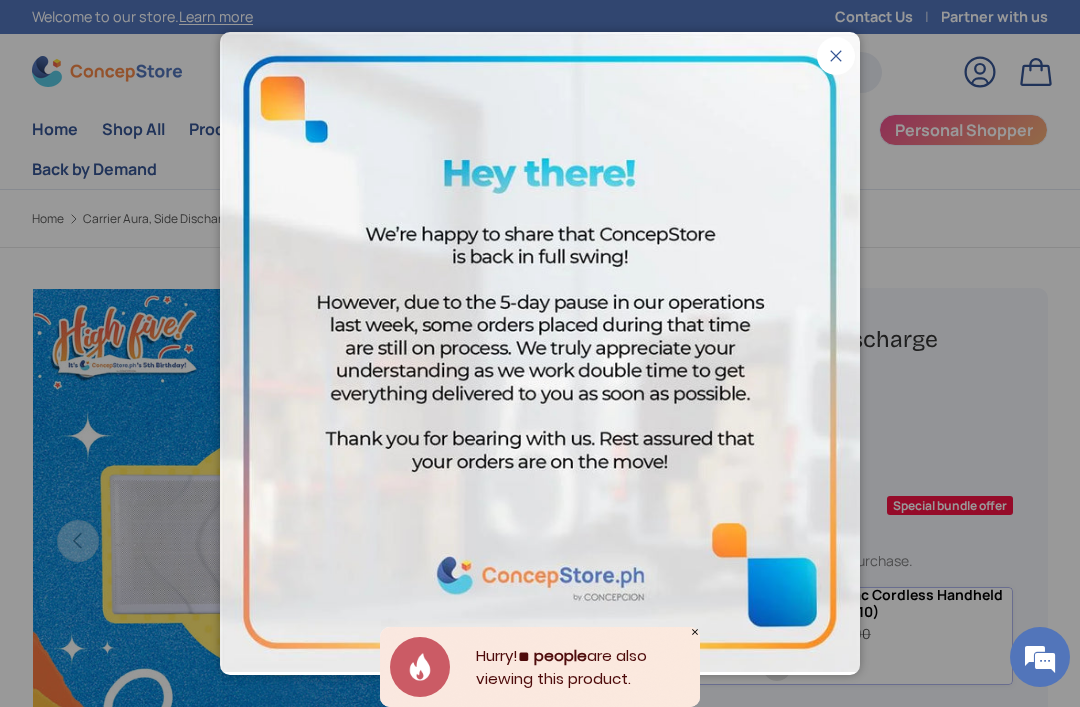 click on "Close" at bounding box center (836, 56) 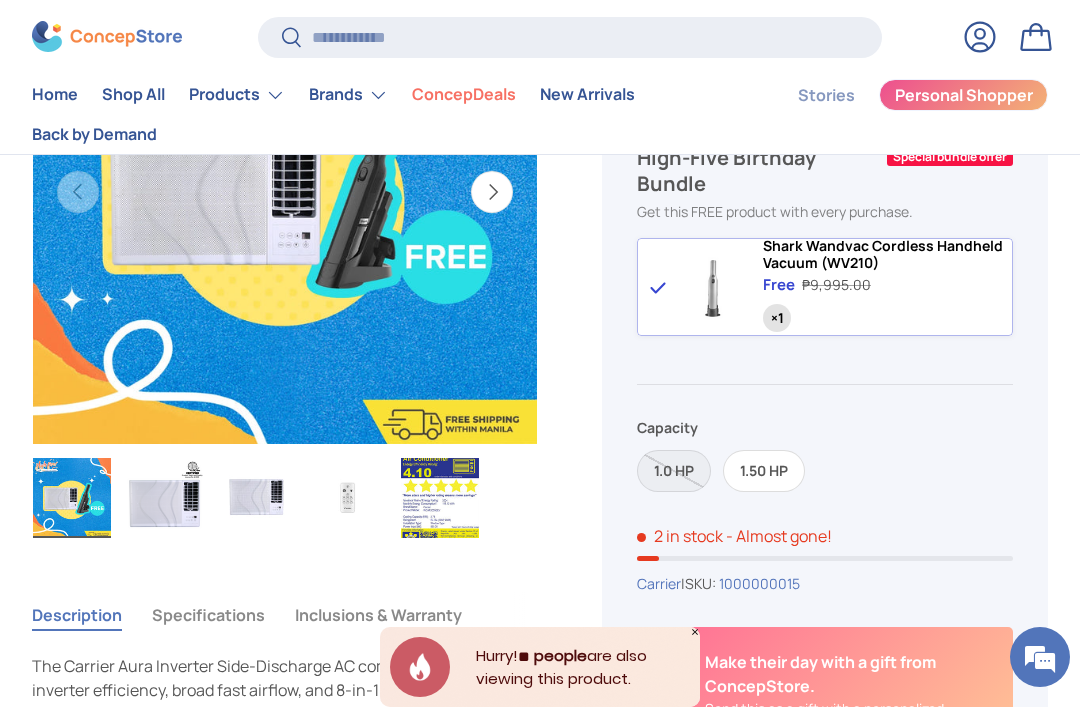 scroll, scrollTop: 350, scrollLeft: 0, axis: vertical 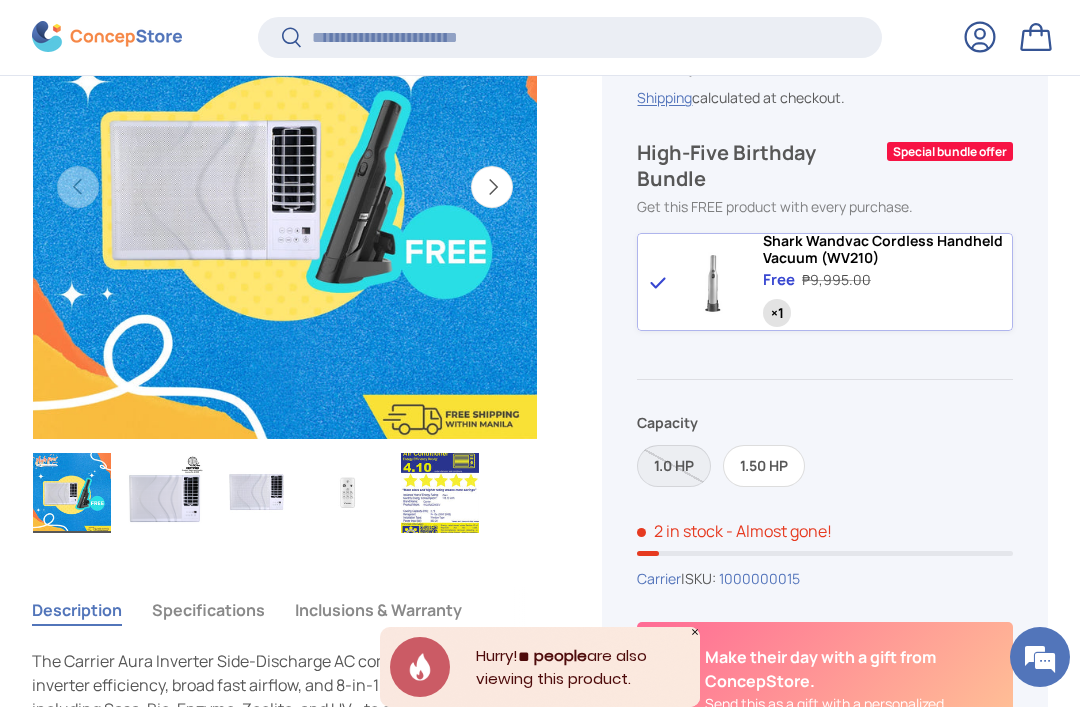 click at bounding box center (164, 493) 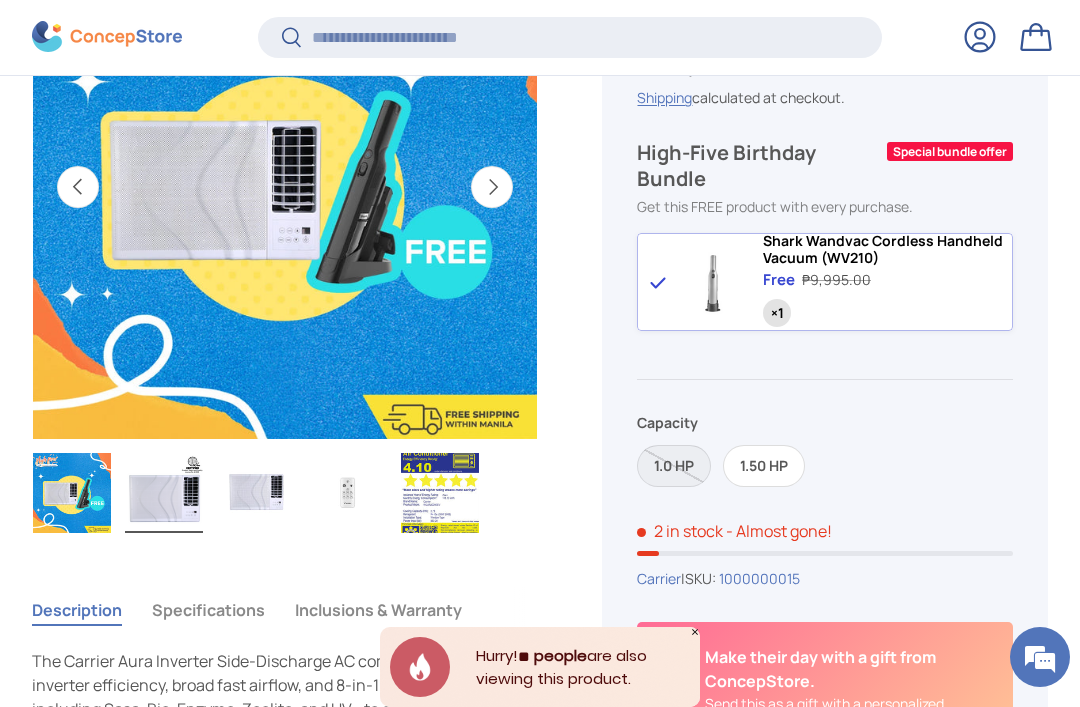 scroll, scrollTop: 0, scrollLeft: 516, axis: horizontal 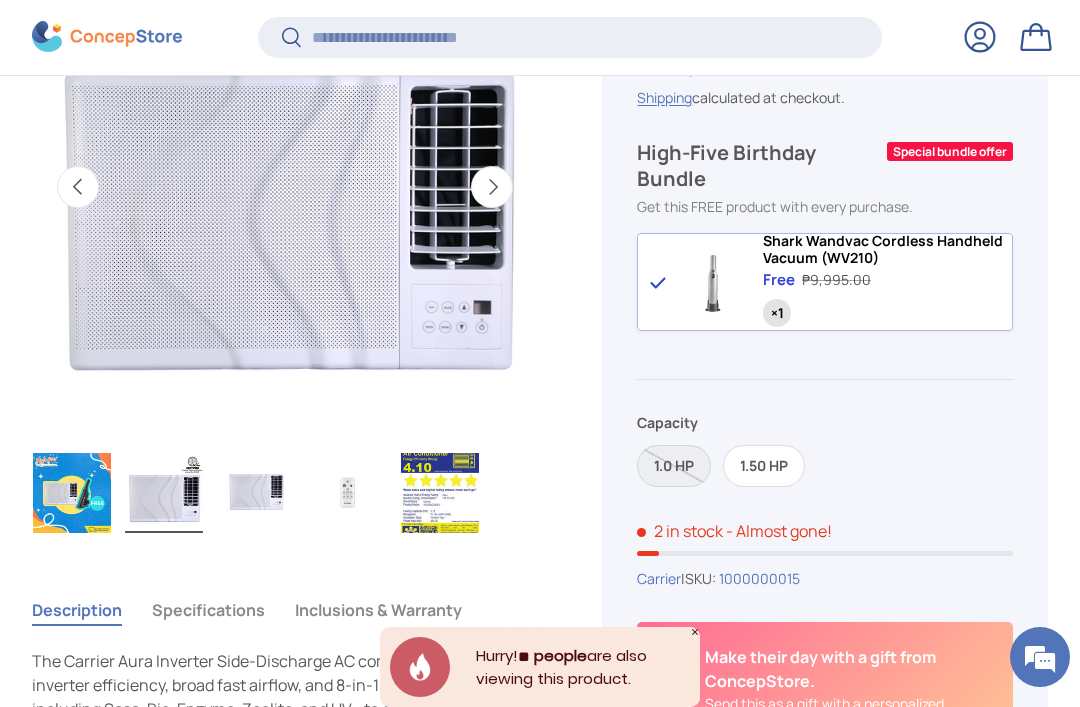 click at bounding box center [72, 493] 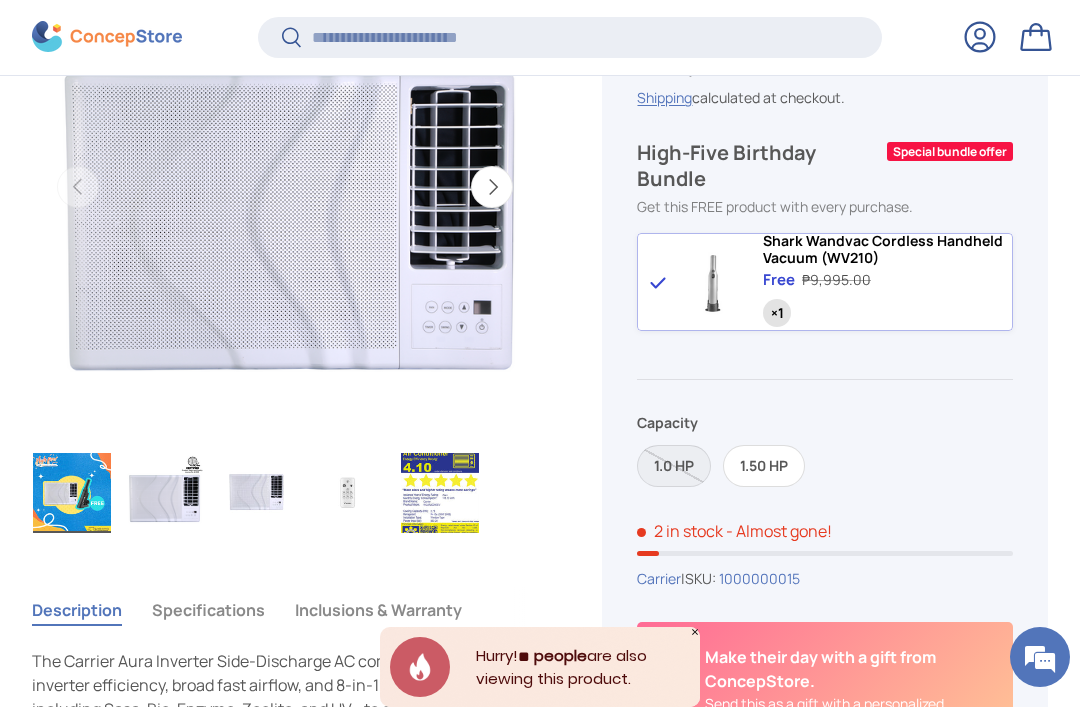 scroll, scrollTop: 0, scrollLeft: 0, axis: both 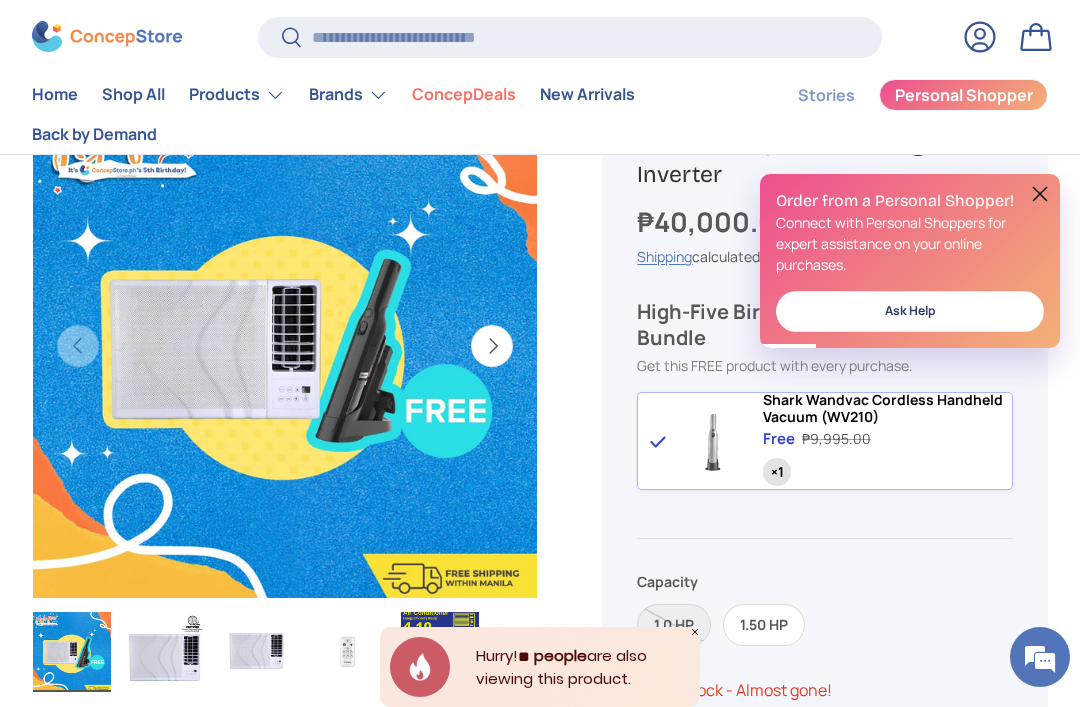 click at bounding box center [164, 652] 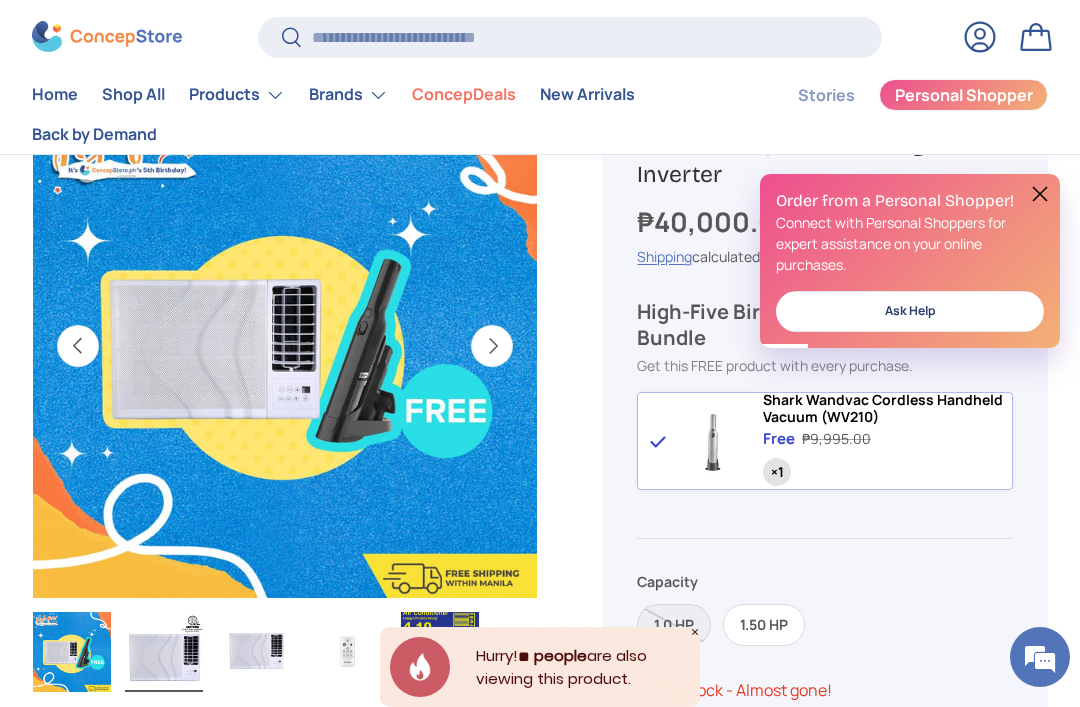 scroll, scrollTop: 0, scrollLeft: 516, axis: horizontal 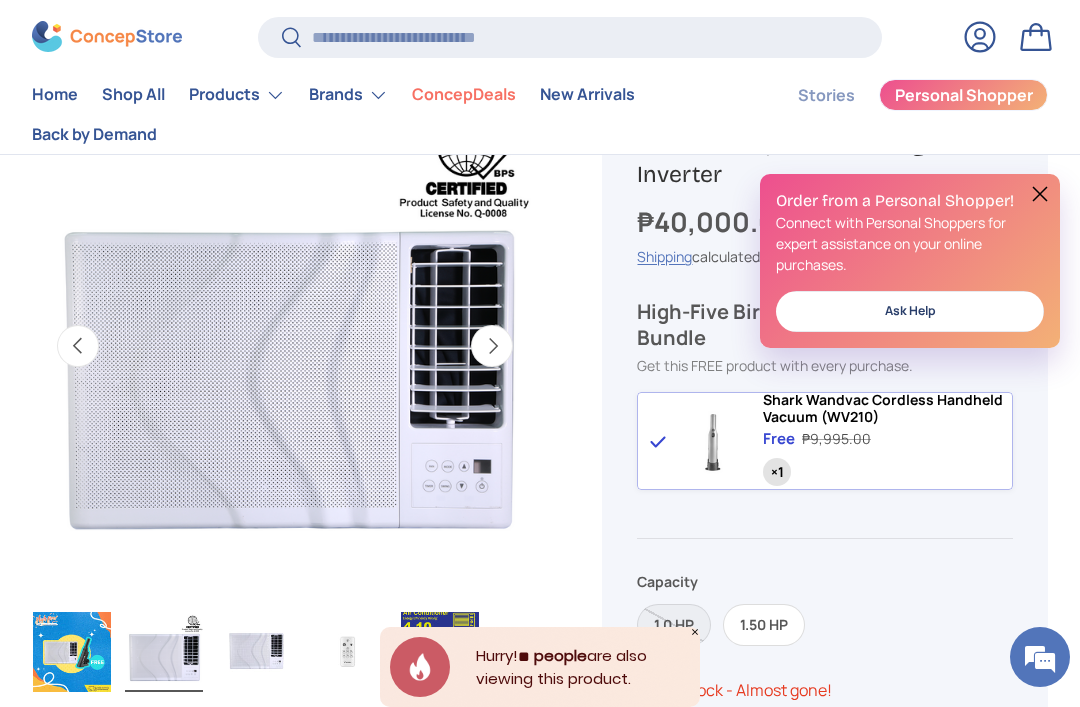 click at bounding box center [256, 652] 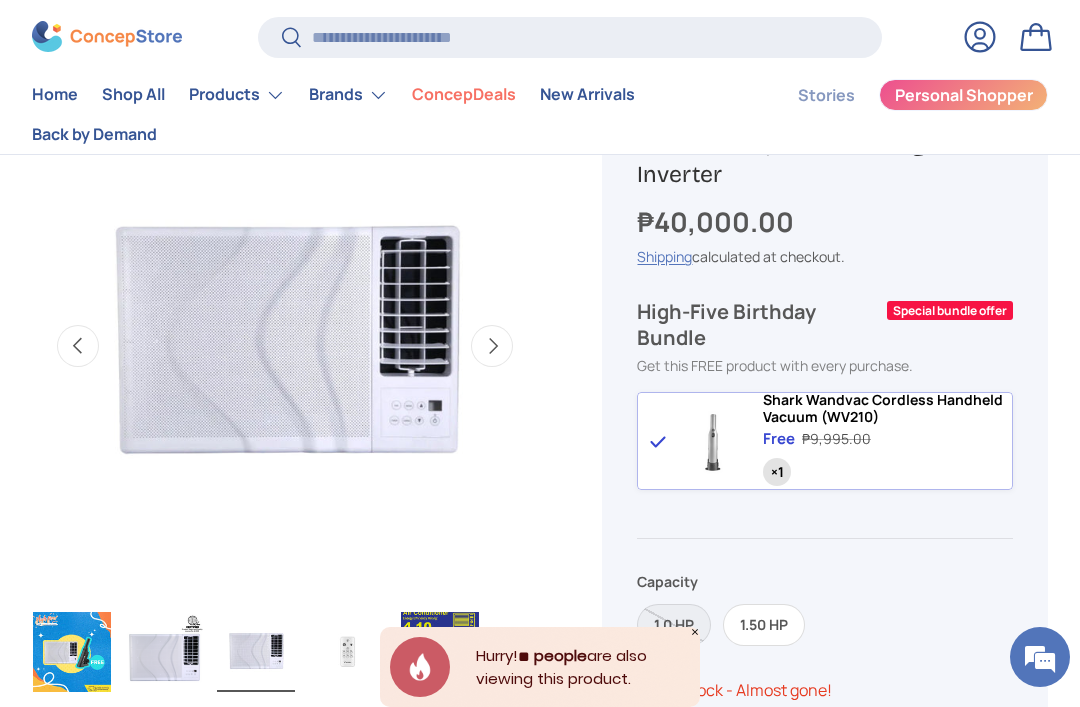 click at bounding box center (164, 652) 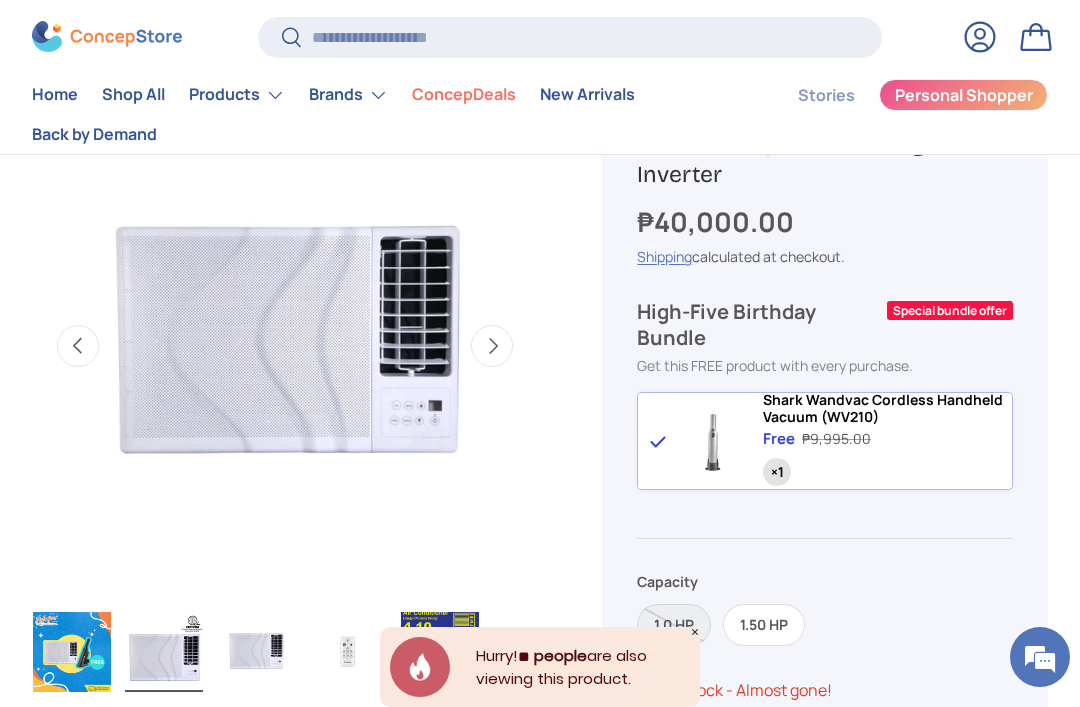 scroll, scrollTop: 0, scrollLeft: 516, axis: horizontal 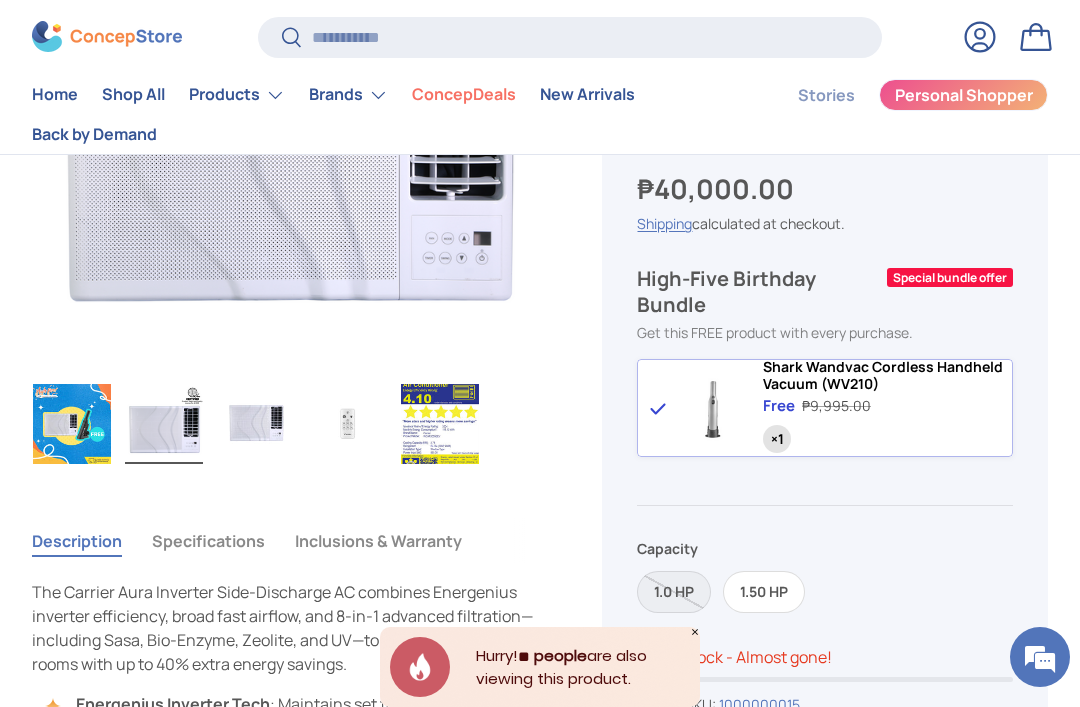 click at bounding box center [440, 424] 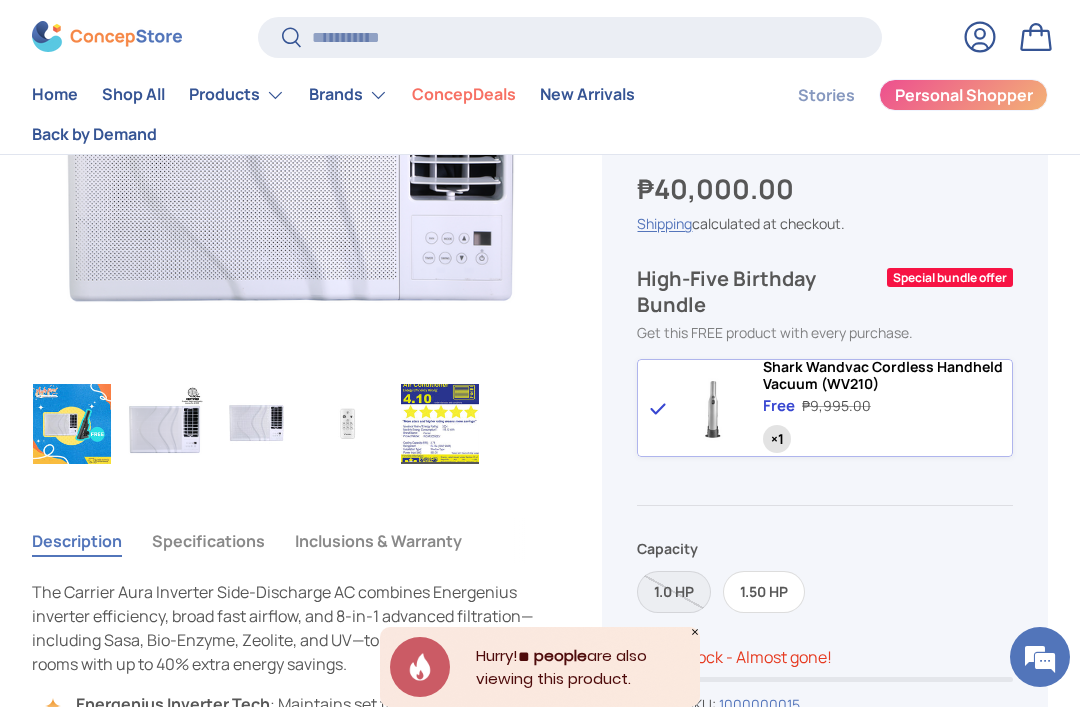 scroll, scrollTop: 0, scrollLeft: 2066, axis: horizontal 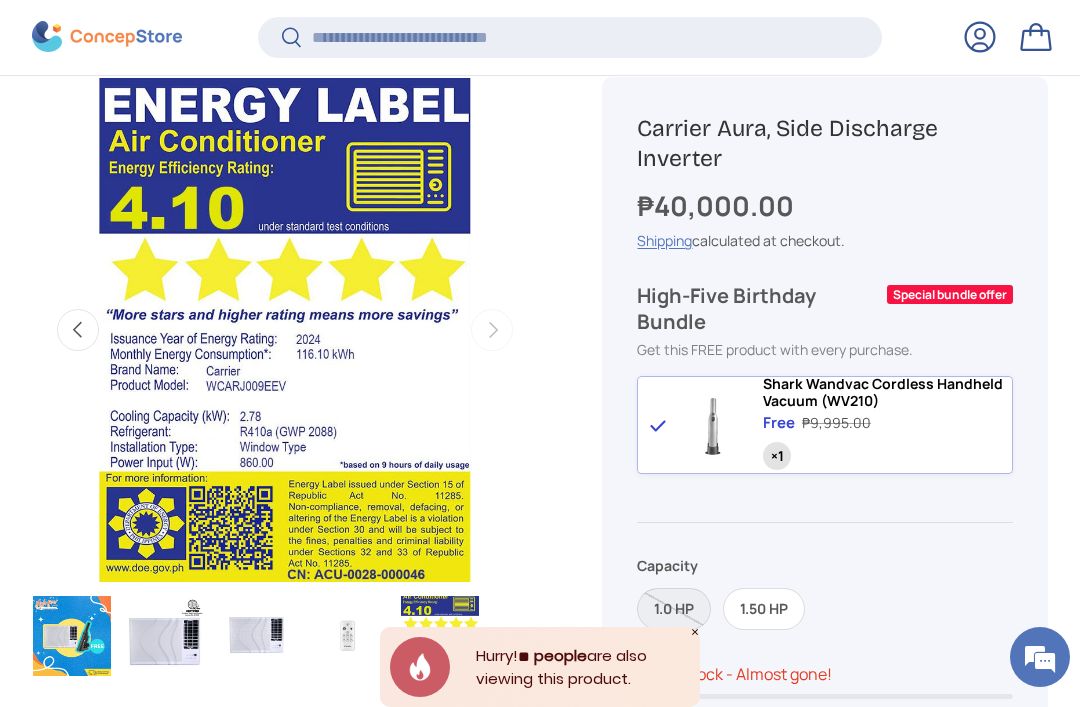 click at bounding box center [348, 636] 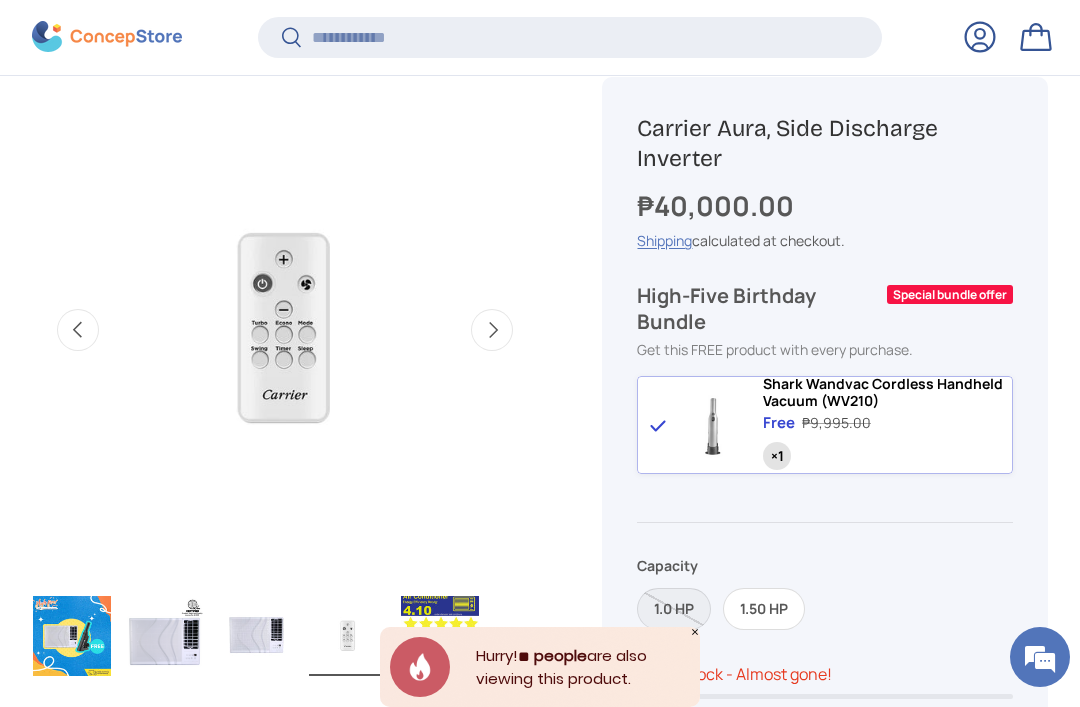 click at bounding box center (256, 636) 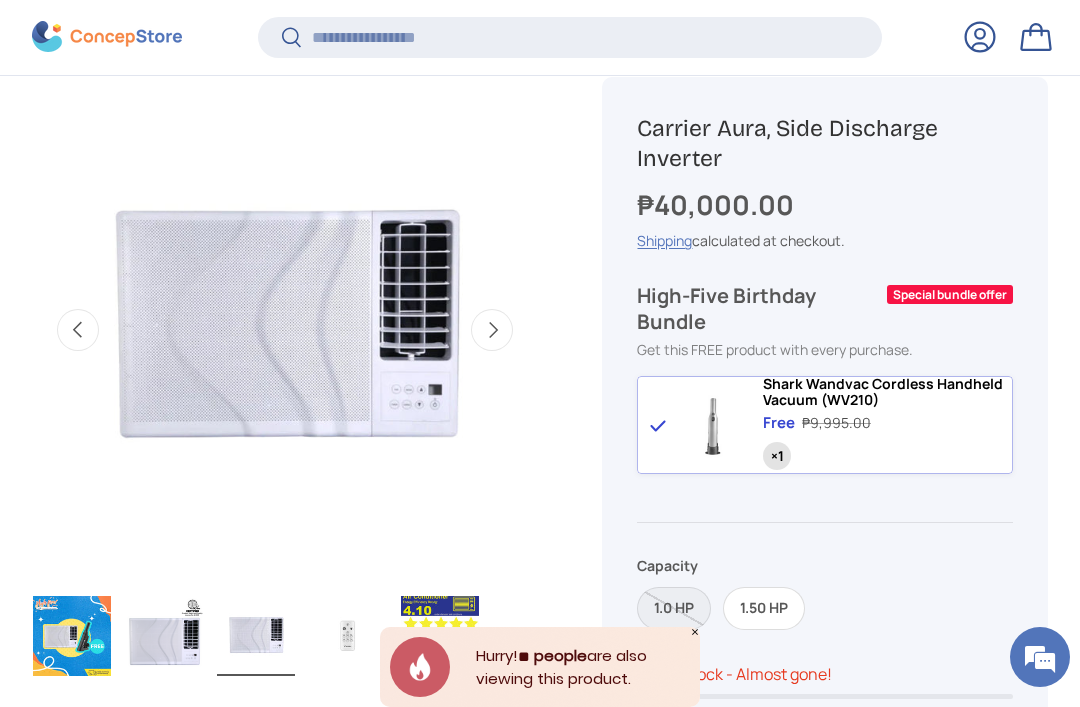 click at bounding box center [348, 636] 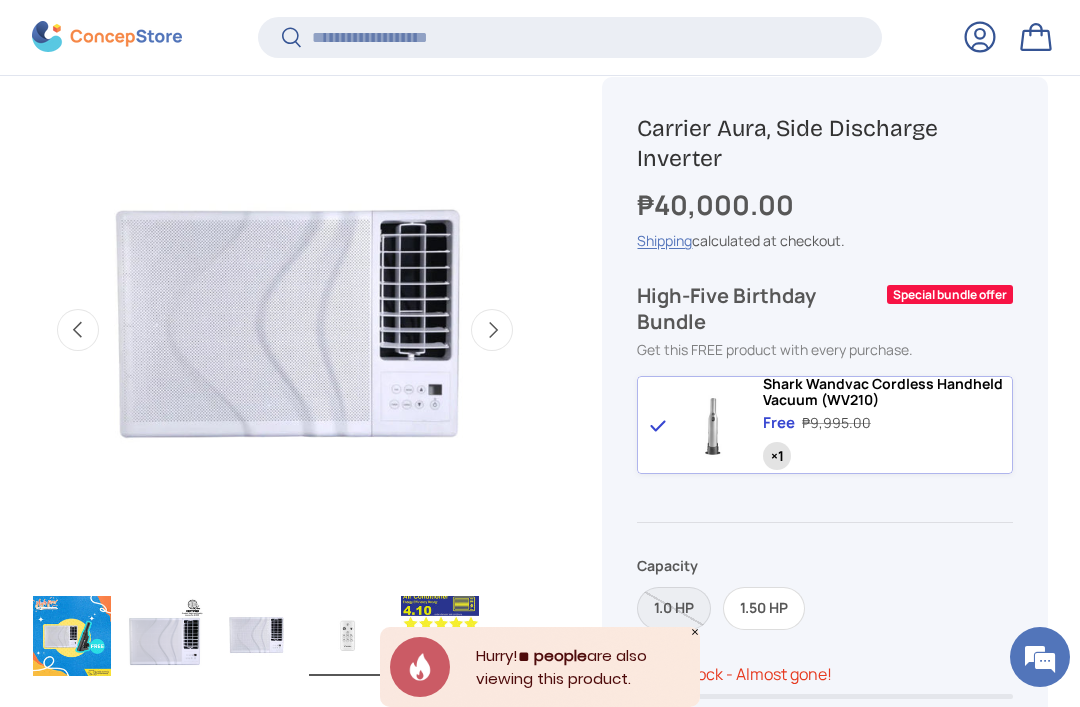 scroll, scrollTop: 0, scrollLeft: 1549, axis: horizontal 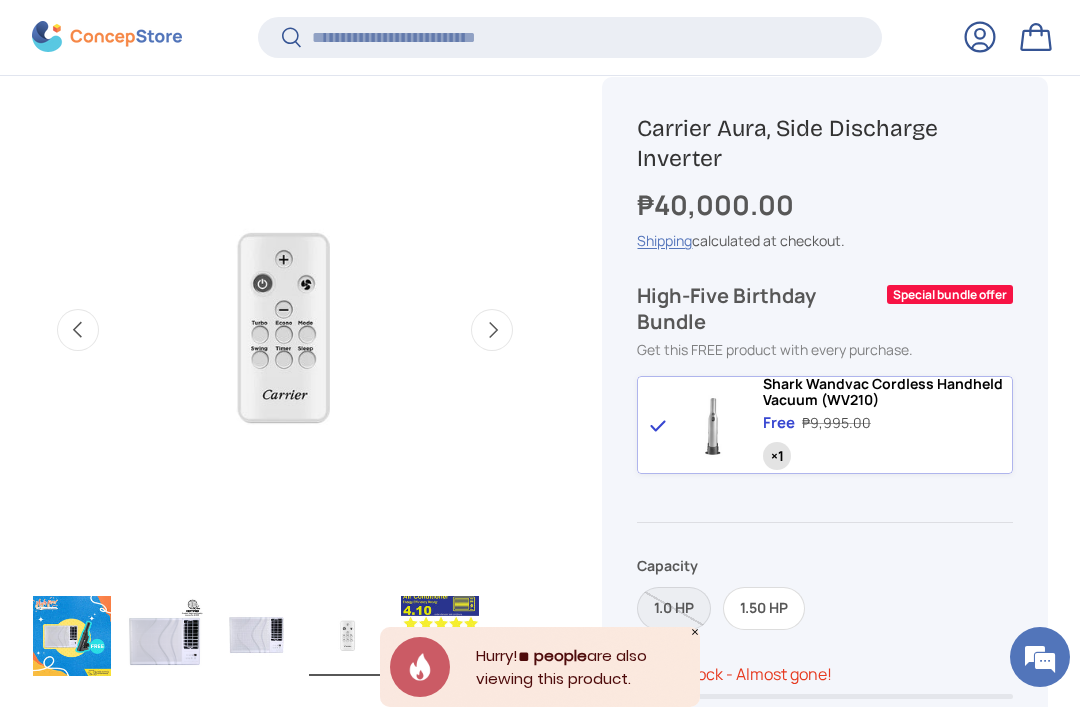 click at bounding box center (164, 636) 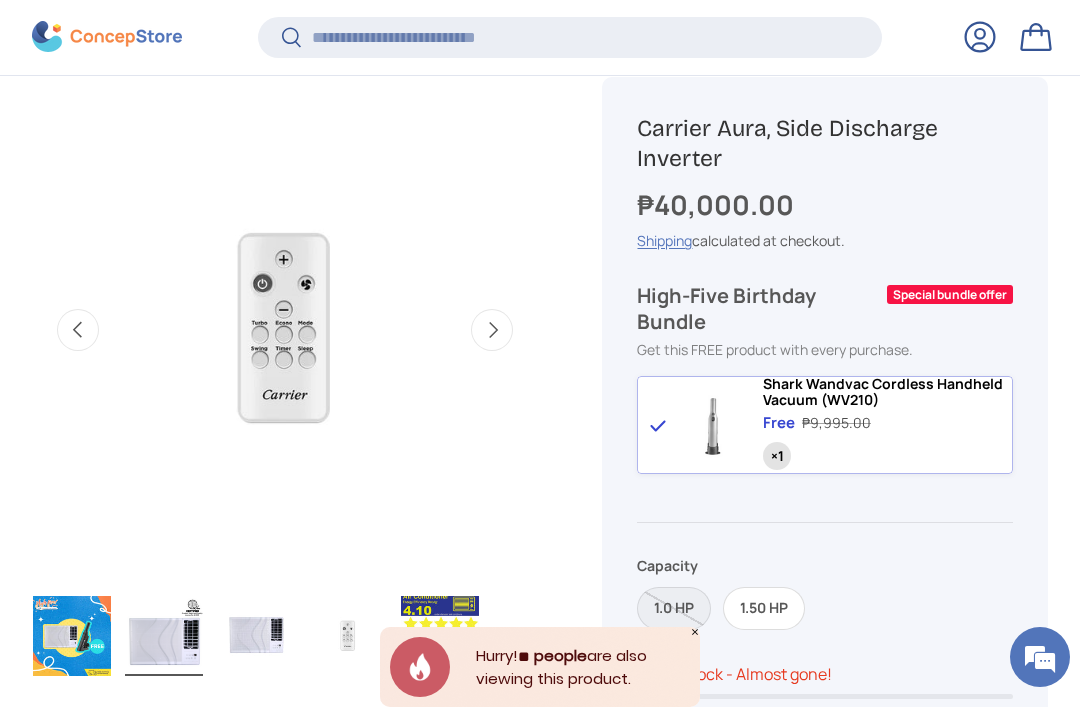 scroll, scrollTop: 0, scrollLeft: 516, axis: horizontal 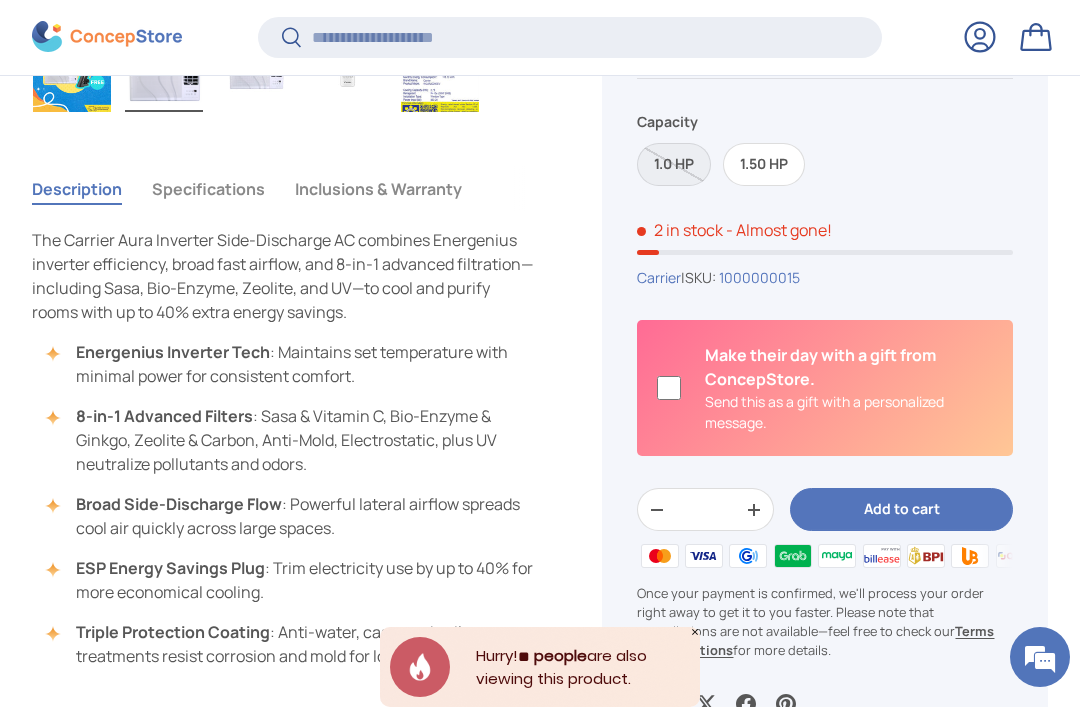 click at bounding box center (748, 557) 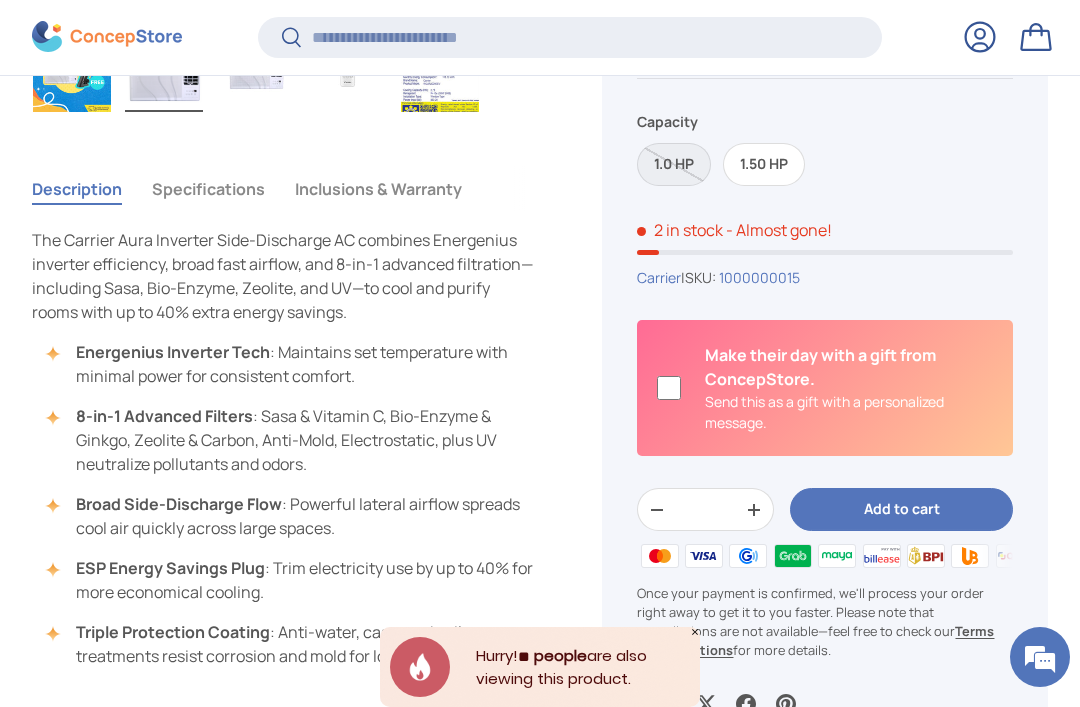 click at bounding box center [748, 557] 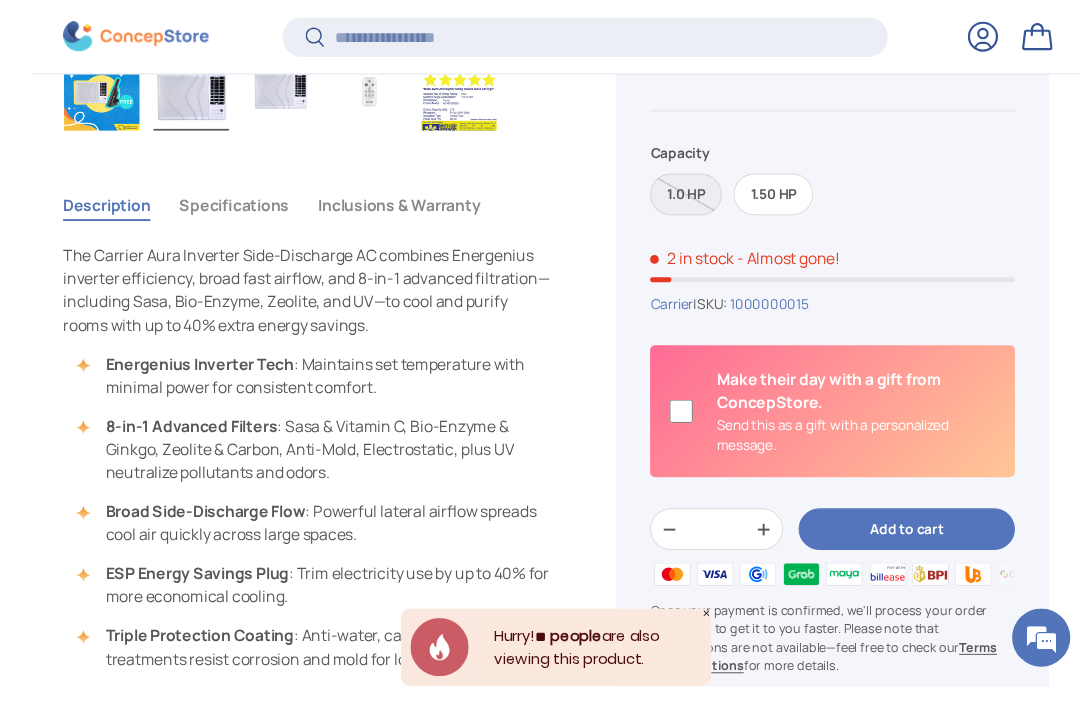 scroll, scrollTop: 819, scrollLeft: 0, axis: vertical 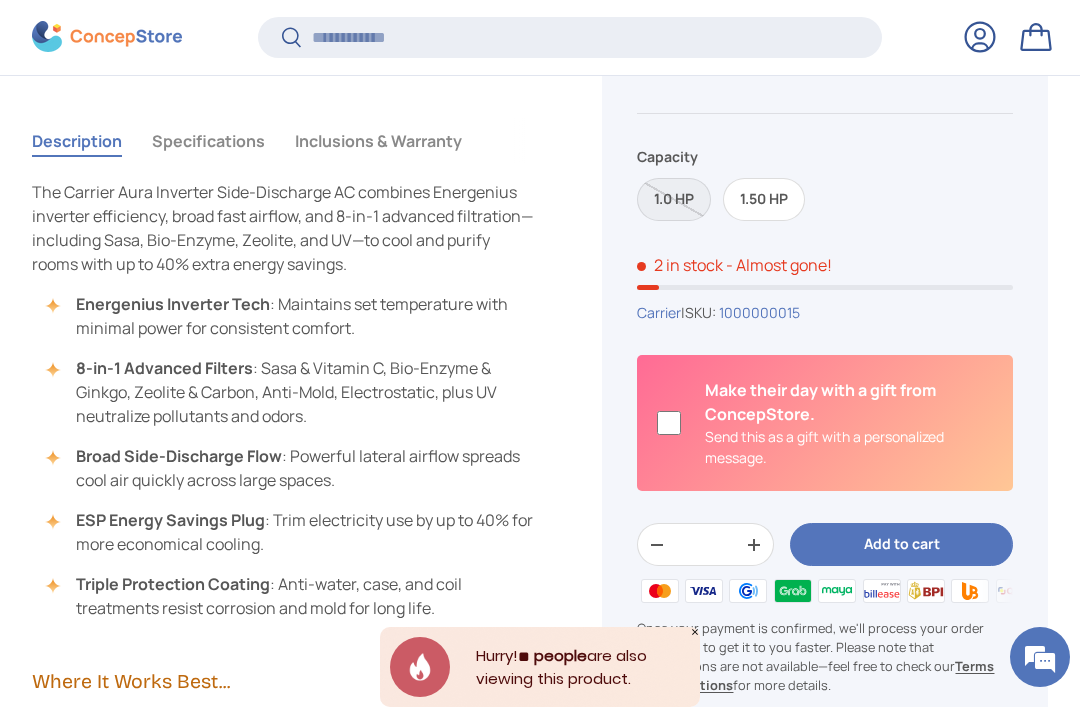 click at bounding box center (748, 592) 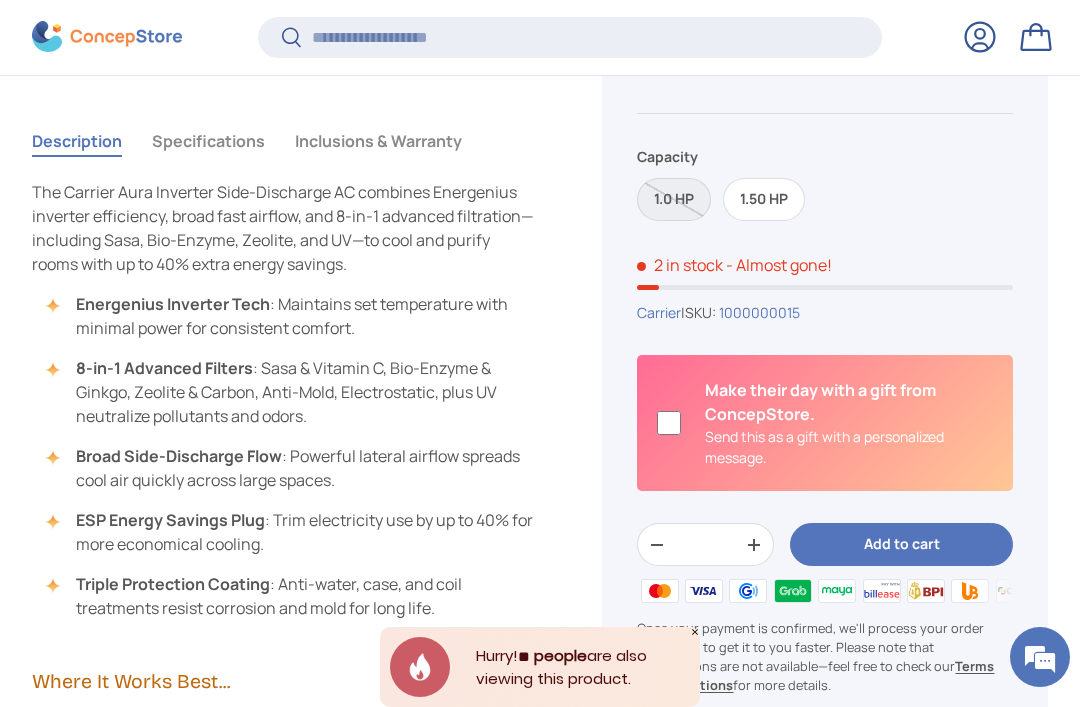 click at bounding box center (748, 592) 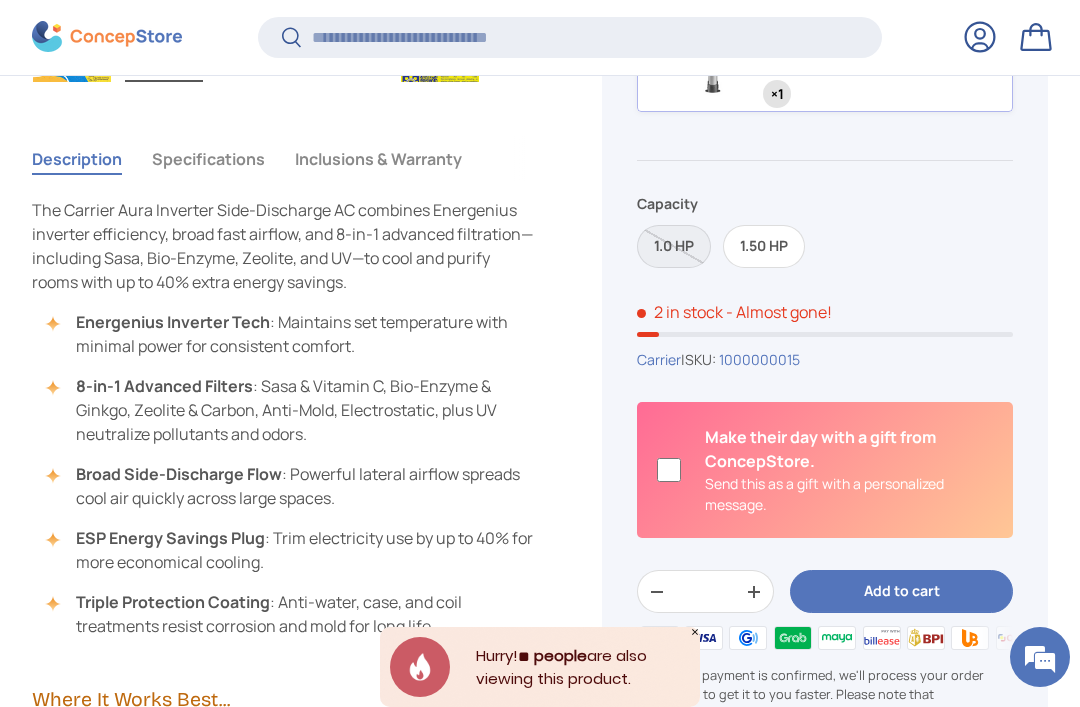 scroll, scrollTop: 802, scrollLeft: 0, axis: vertical 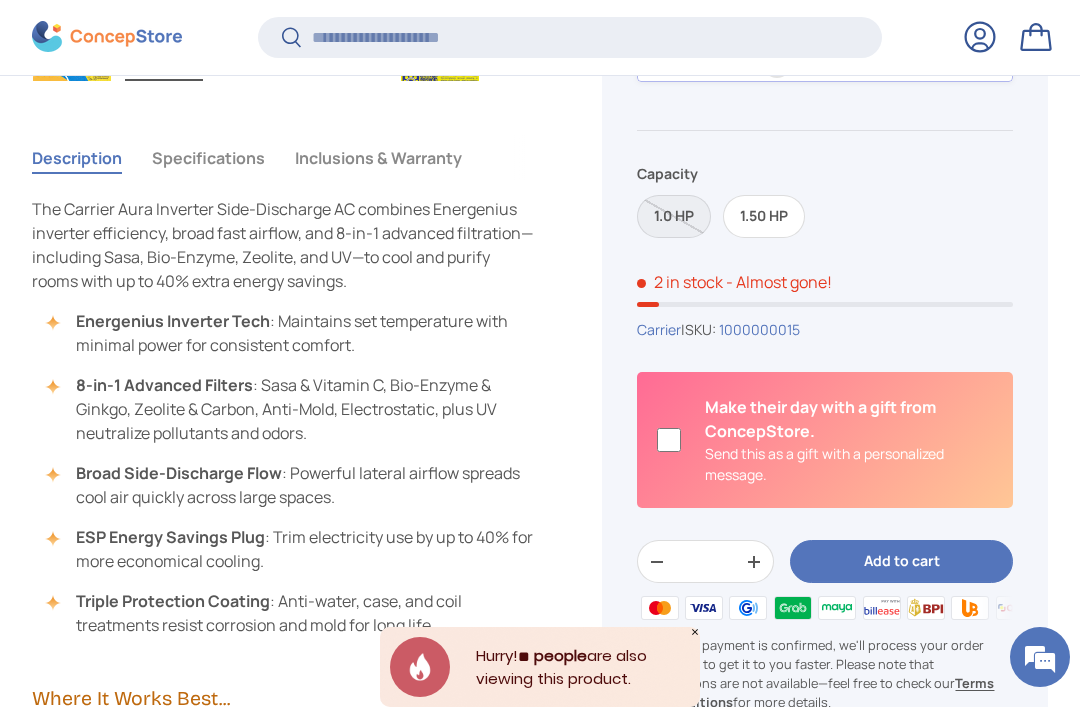 click at bounding box center (748, 609) 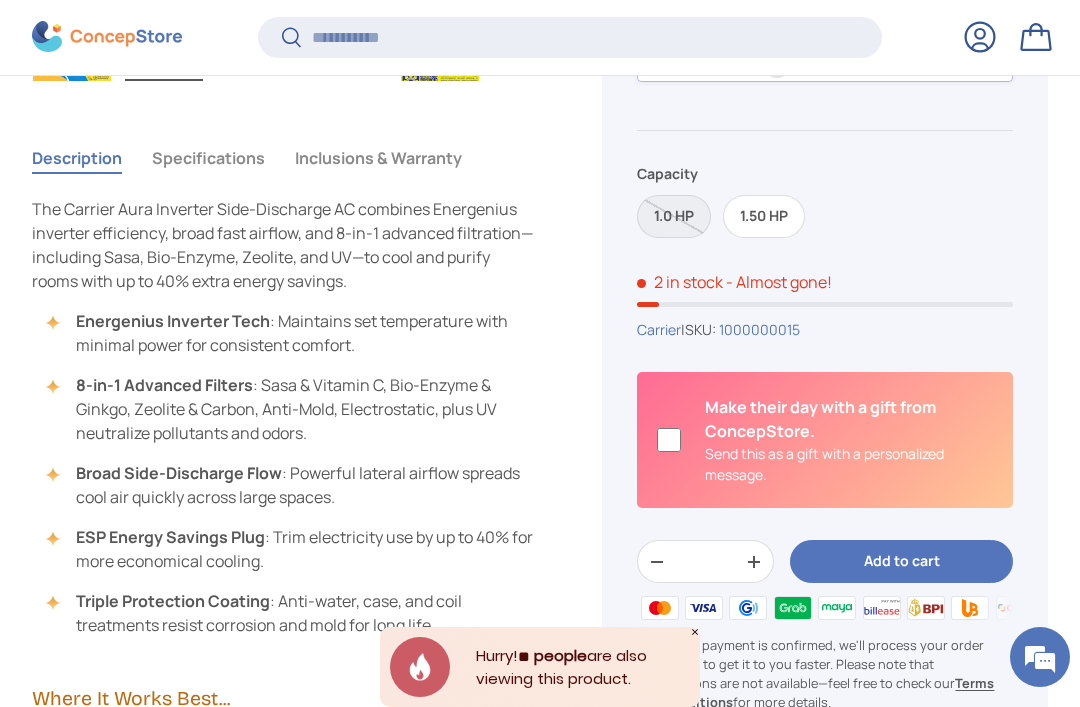 click at bounding box center [748, 609] 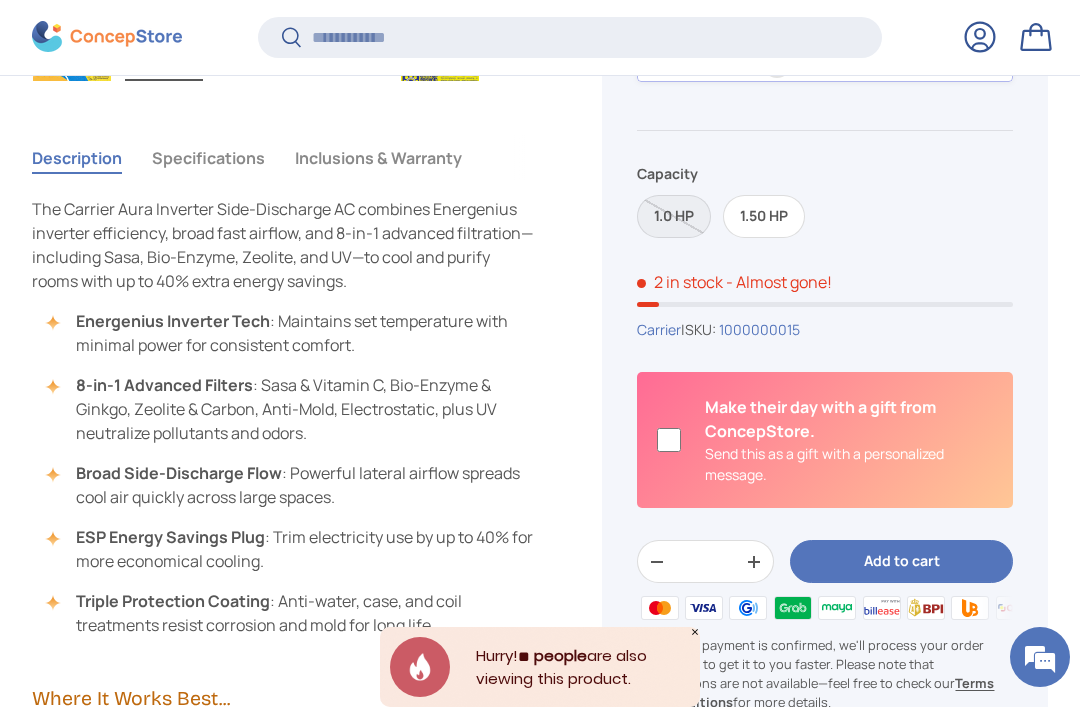 click on "+" at bounding box center (754, 562) 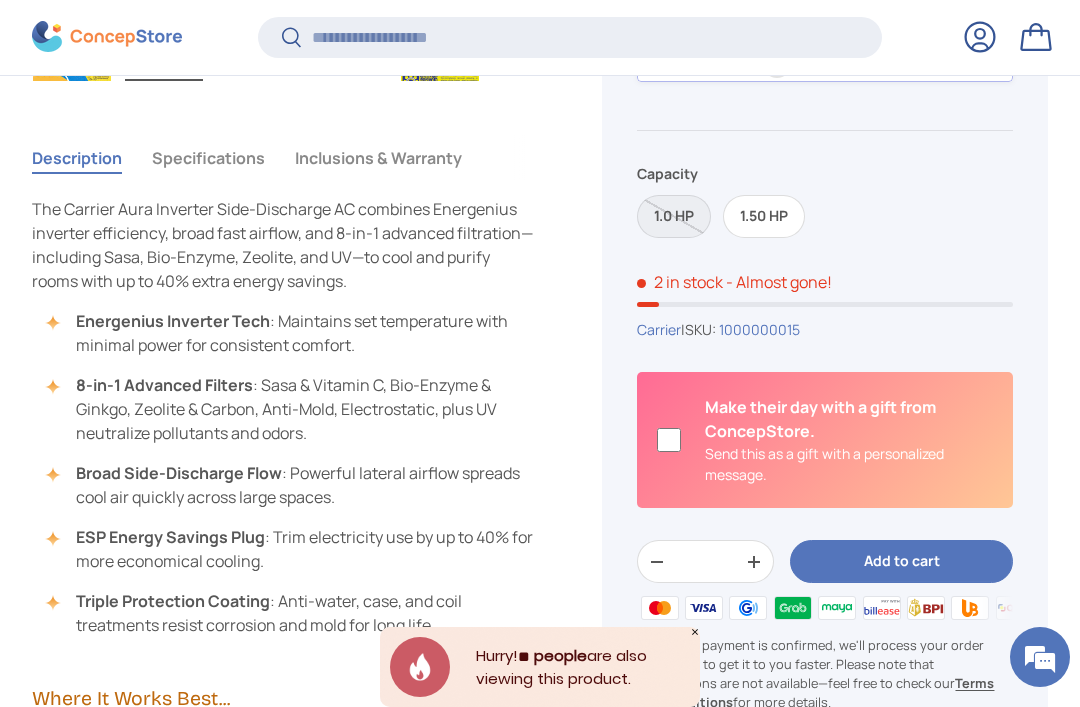 click on "-" at bounding box center [657, 562] 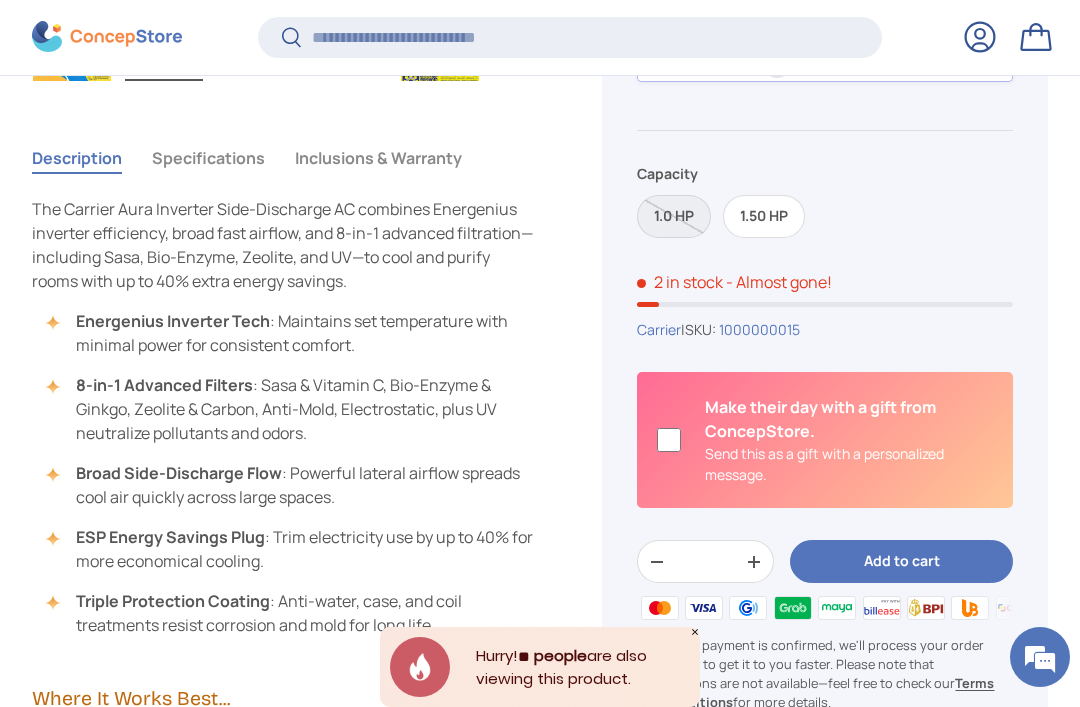 click at bounding box center [793, 609] 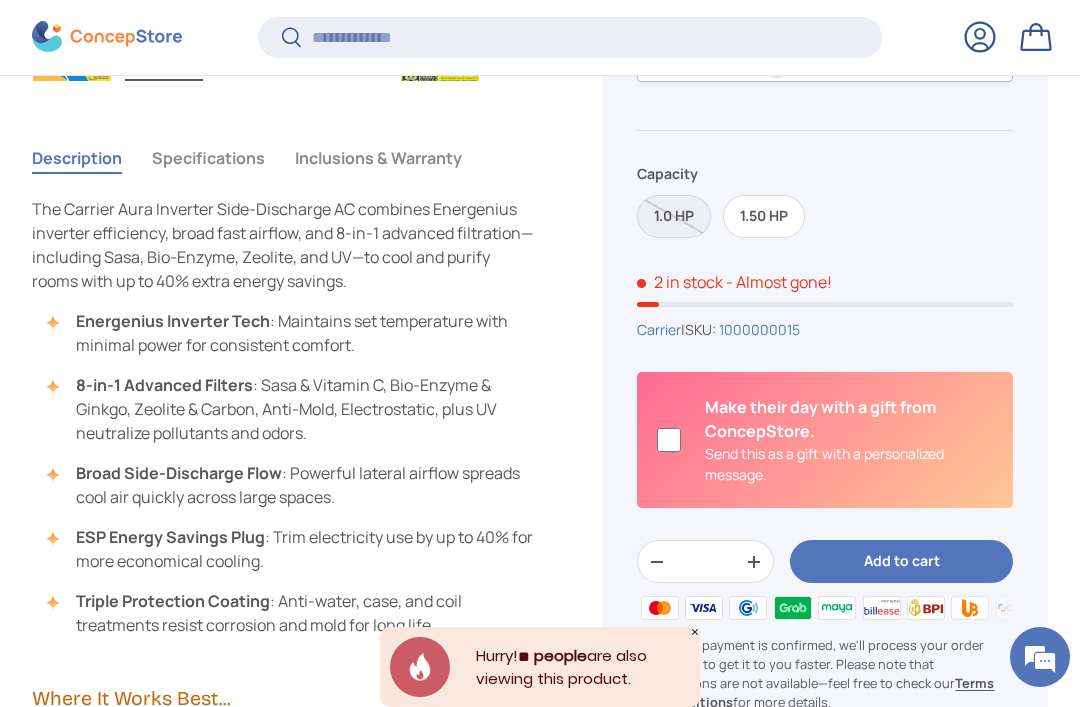 click on "Add to cart" at bounding box center [901, 562] 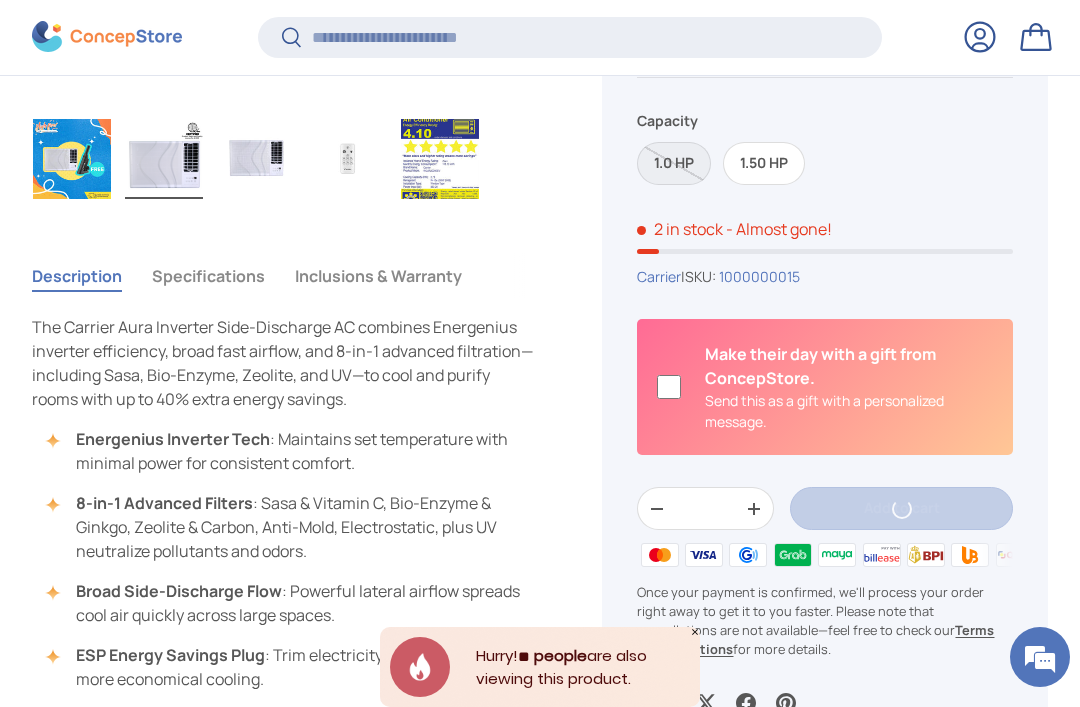 scroll, scrollTop: 1416, scrollLeft: 0, axis: vertical 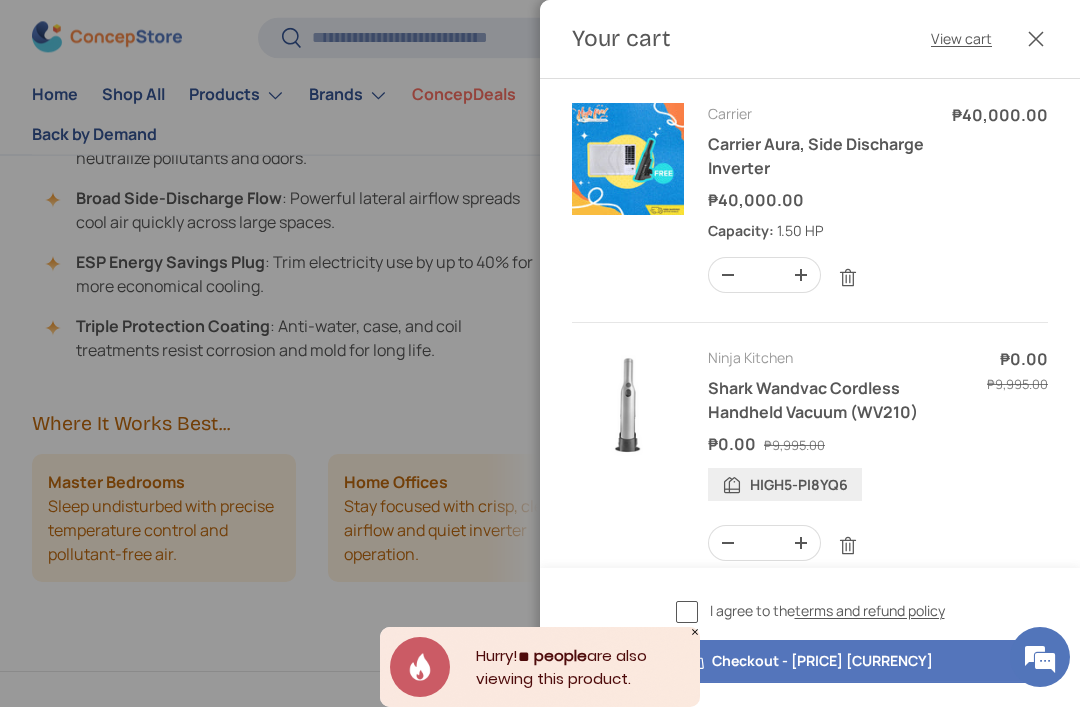 click on "Checkout - [PRICE] [CURRENCY]" at bounding box center [810, 661] 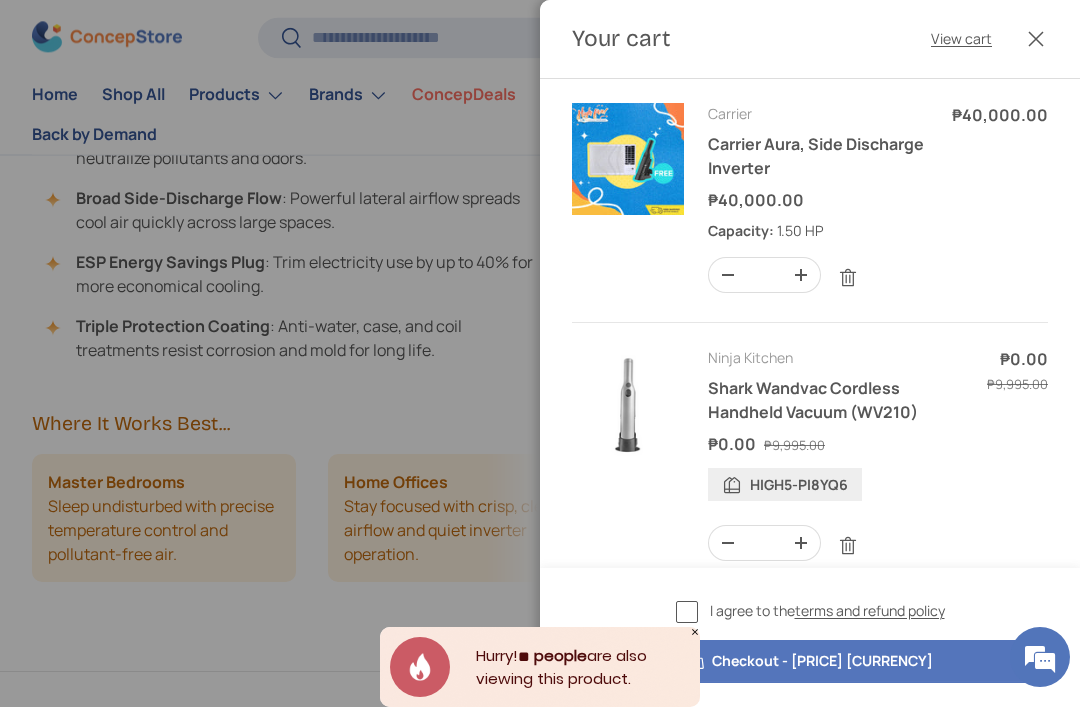 click on "Checkout - [PRICE] [CURRENCY]" at bounding box center (810, 661) 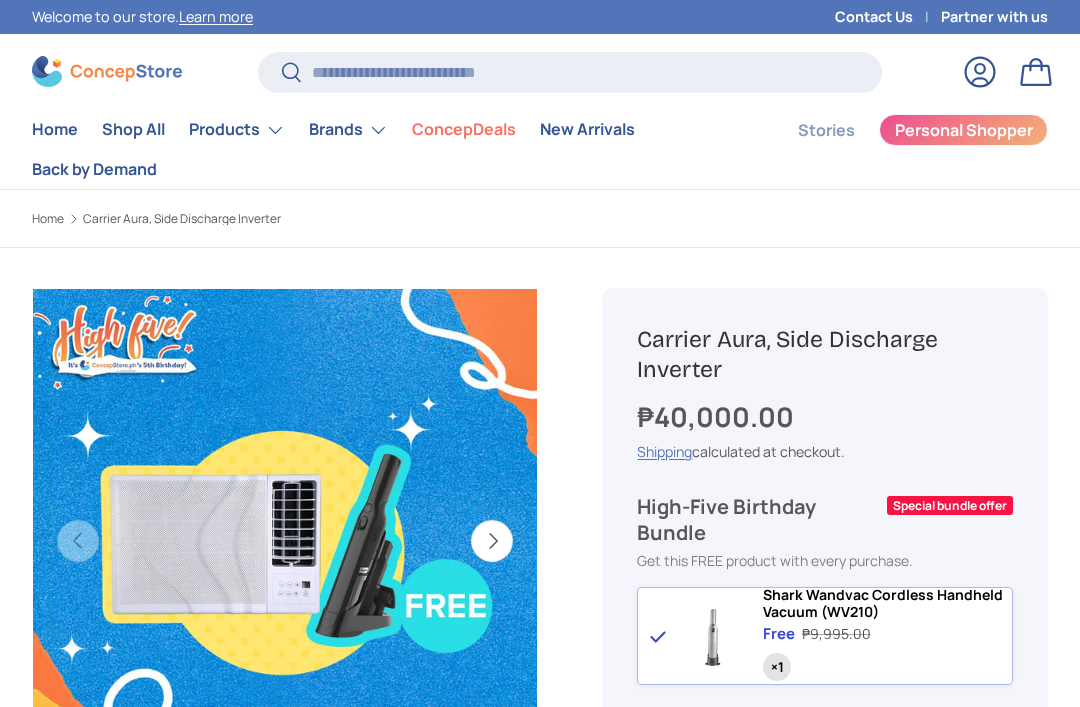 scroll, scrollTop: 0, scrollLeft: 0, axis: both 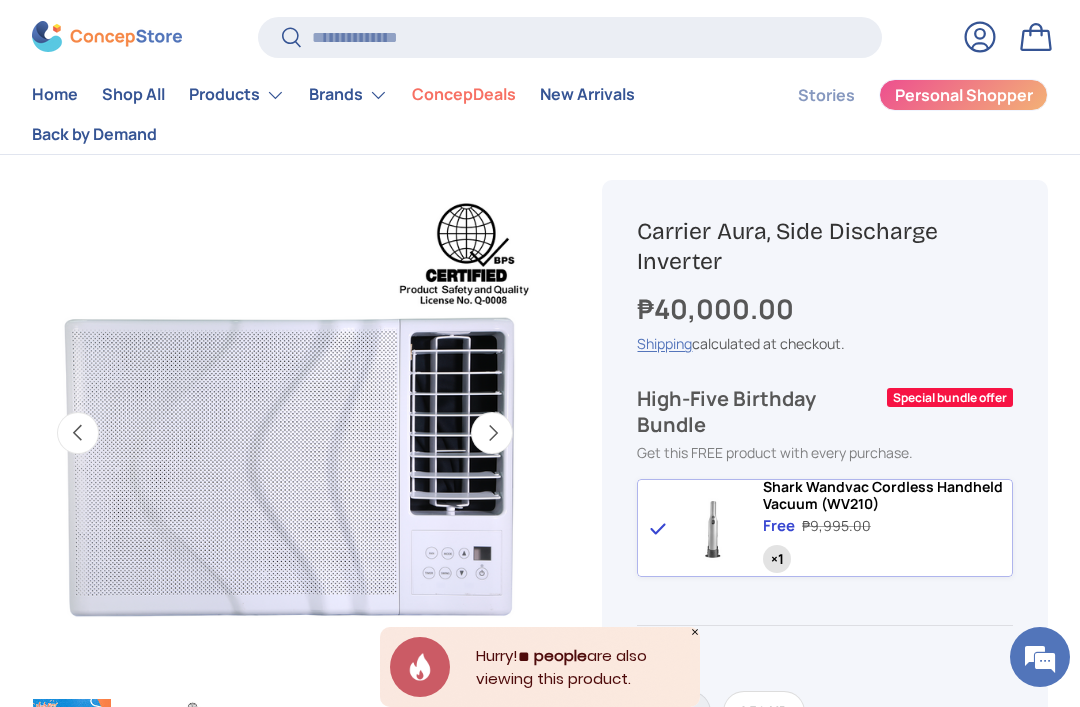 click on "Next" at bounding box center (492, 433) 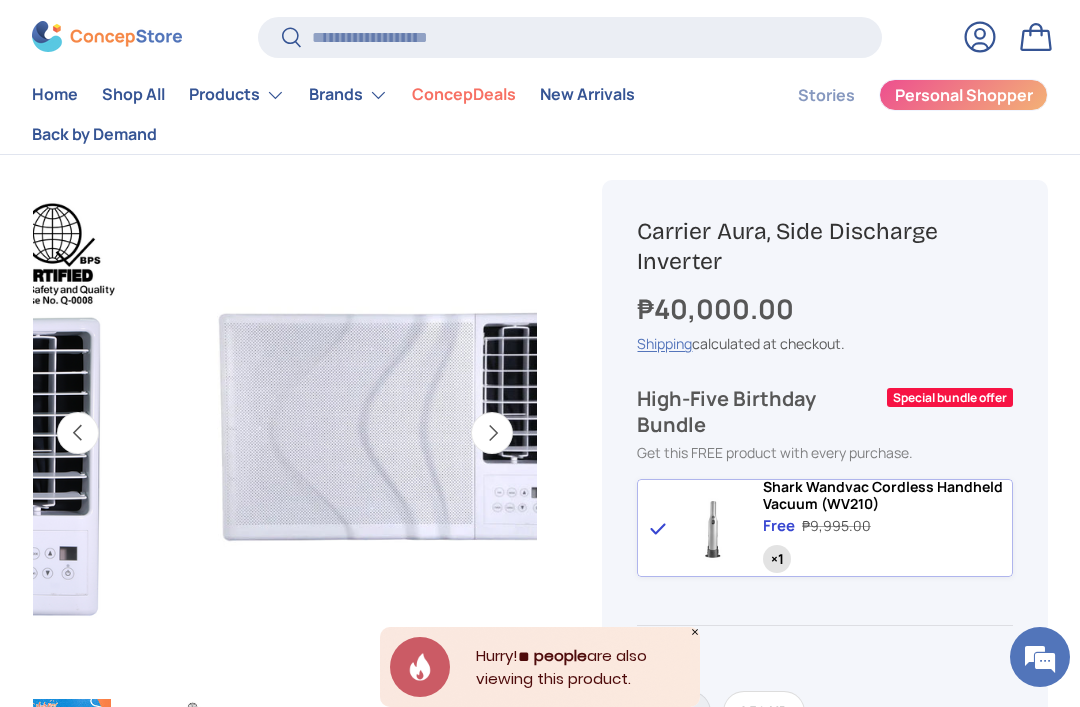scroll, scrollTop: 0, scrollLeft: 1033, axis: horizontal 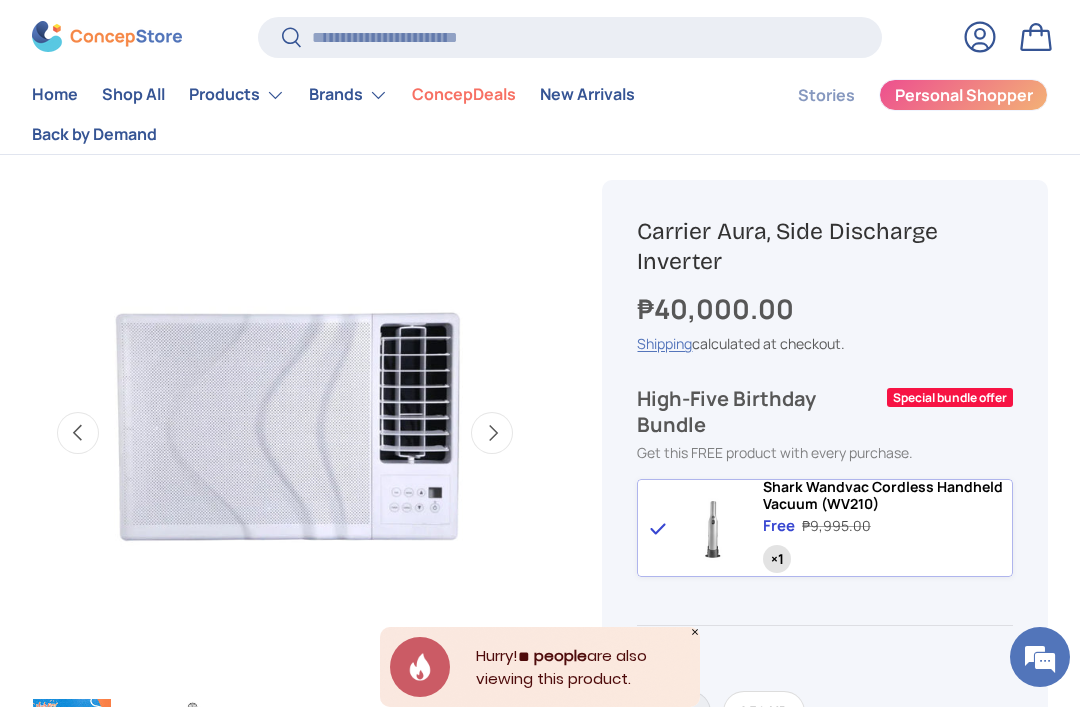 click at bounding box center (256, 739) 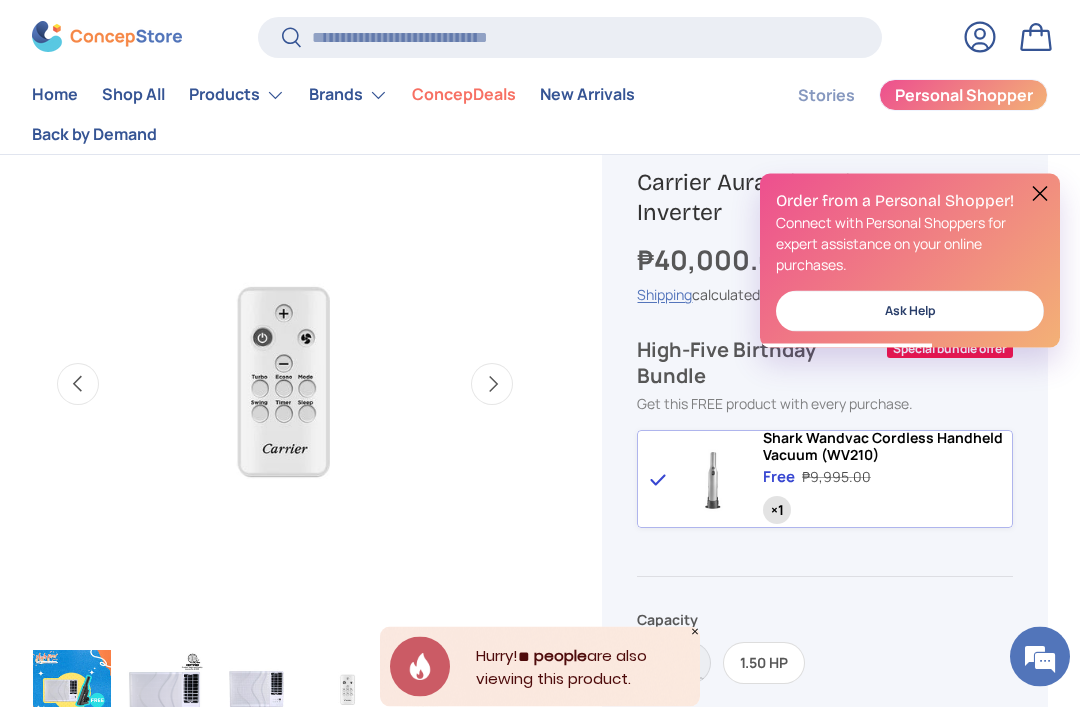 scroll, scrollTop: 157, scrollLeft: 0, axis: vertical 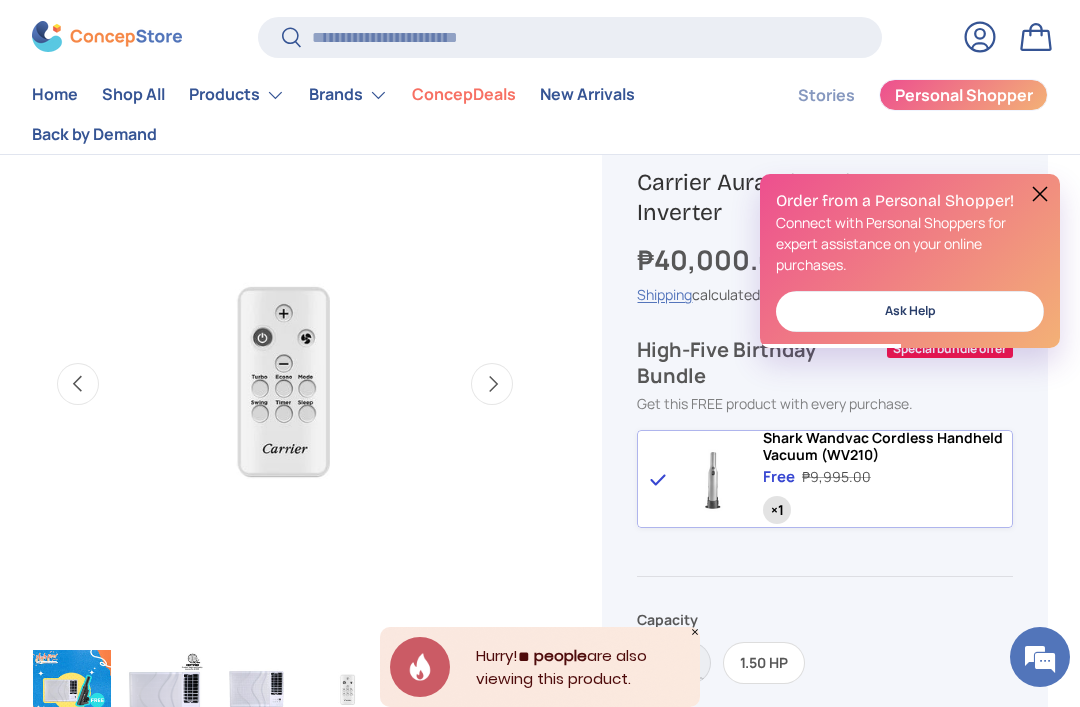 click at bounding box center (164, 690) 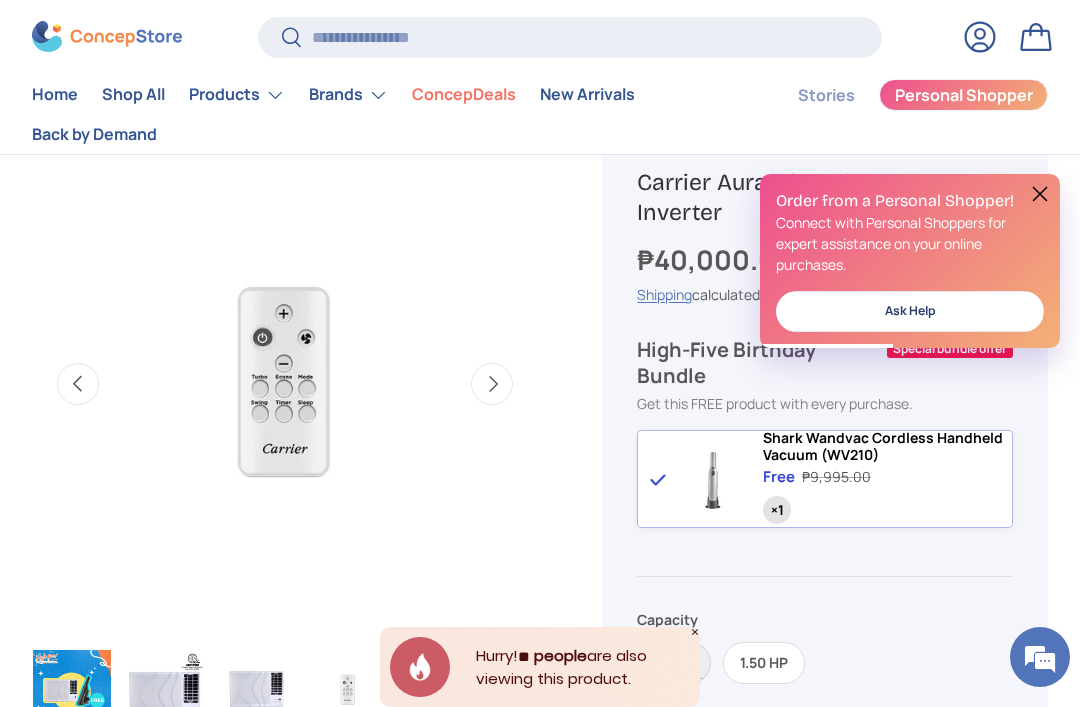 scroll, scrollTop: 0, scrollLeft: 516, axis: horizontal 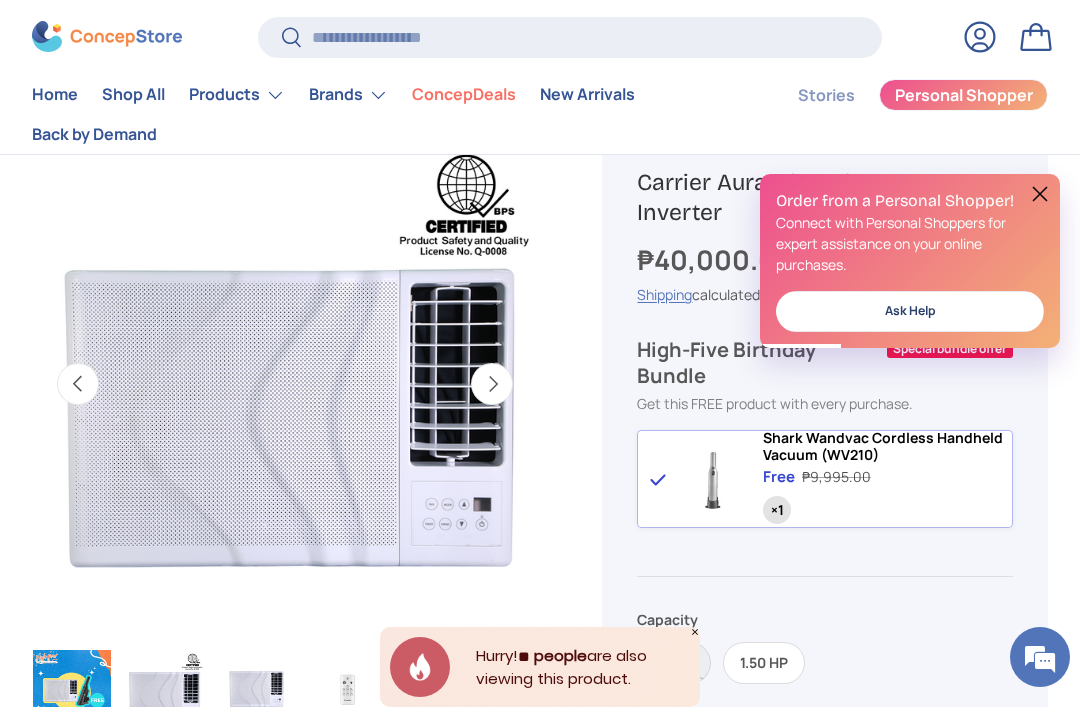 click at bounding box center [348, 690] 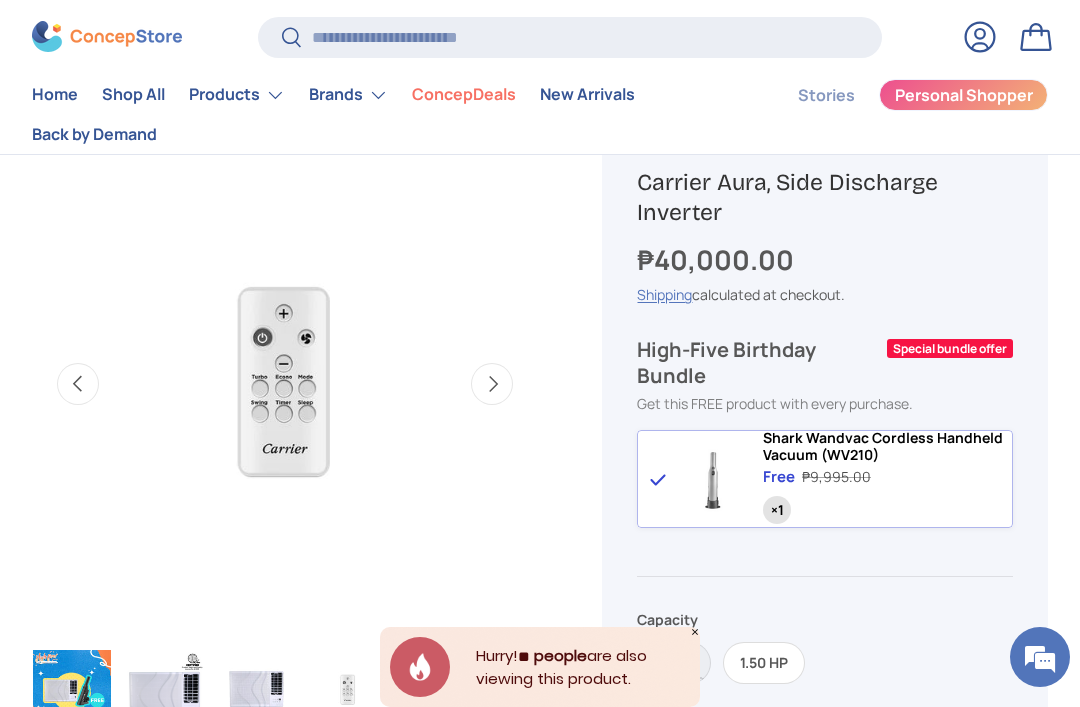 scroll, scrollTop: 0, scrollLeft: 0, axis: both 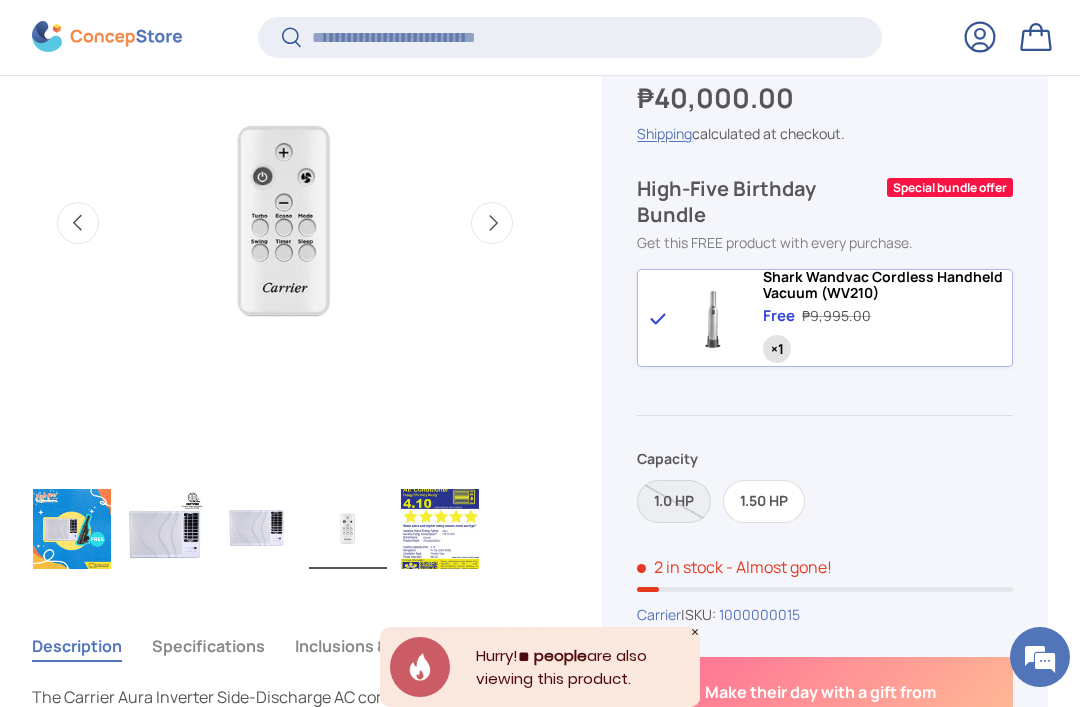 click at bounding box center (164, 529) 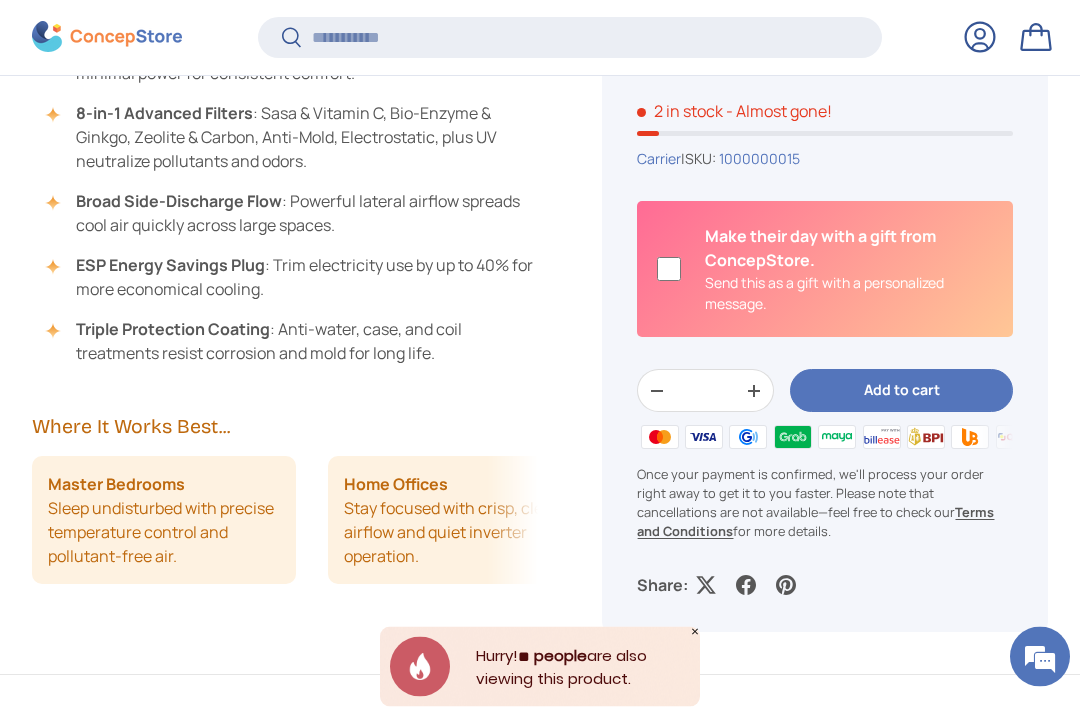 scroll, scrollTop: 1098, scrollLeft: 0, axis: vertical 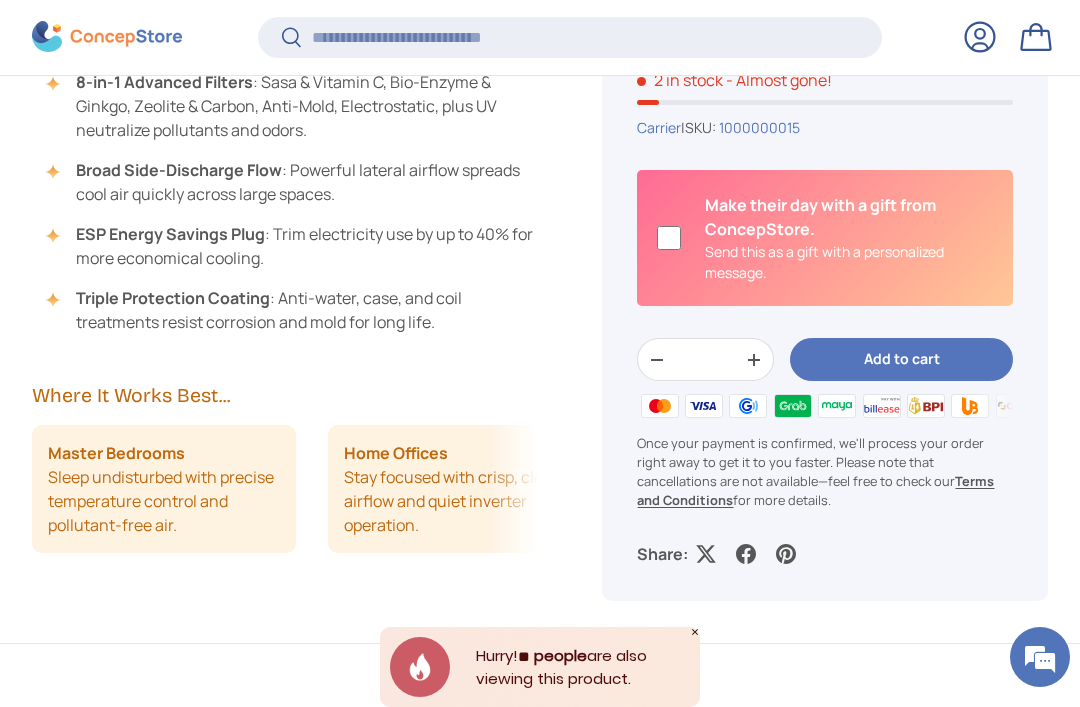 click at bounding box center (748, 407) 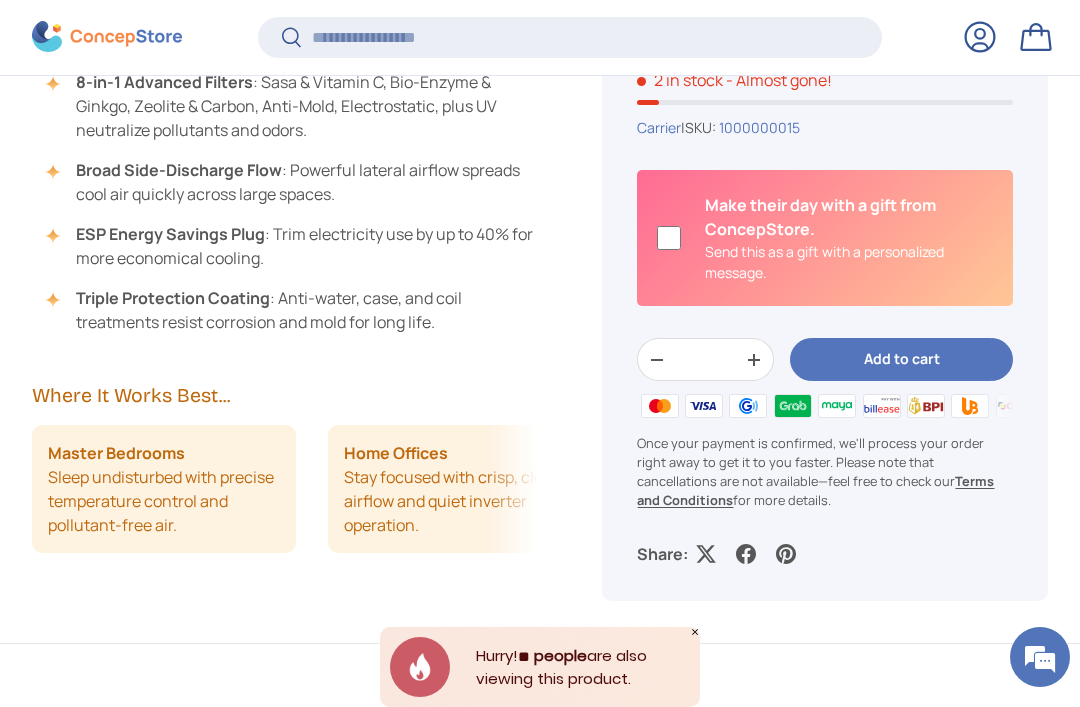click at bounding box center (748, 407) 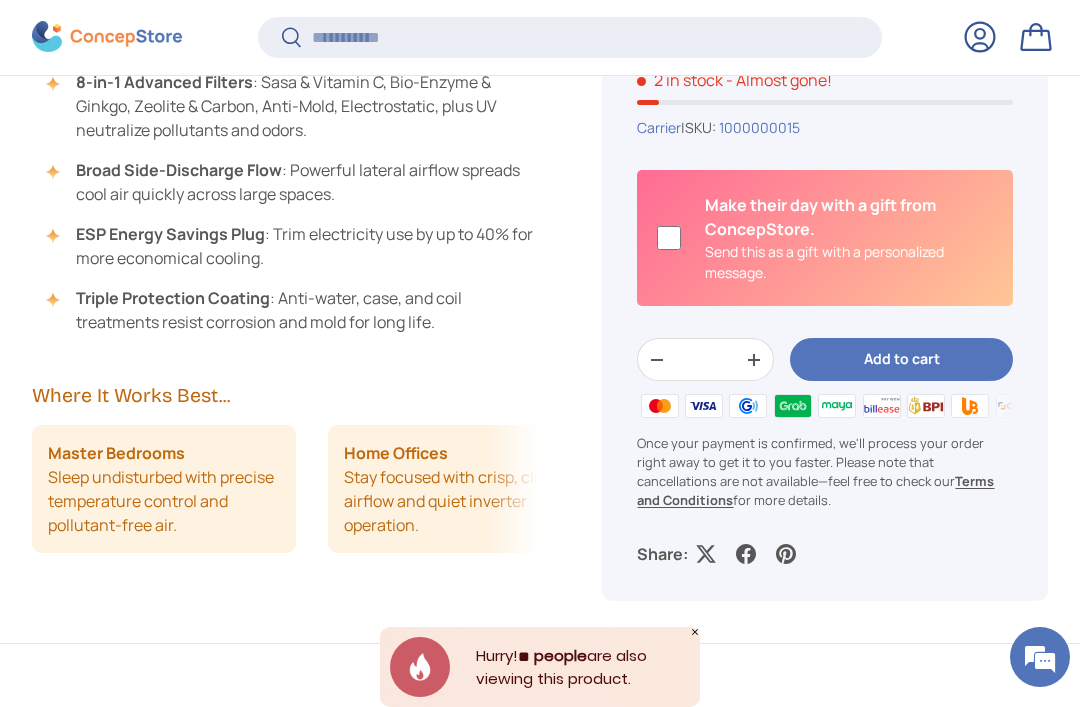 click at bounding box center [748, 407] 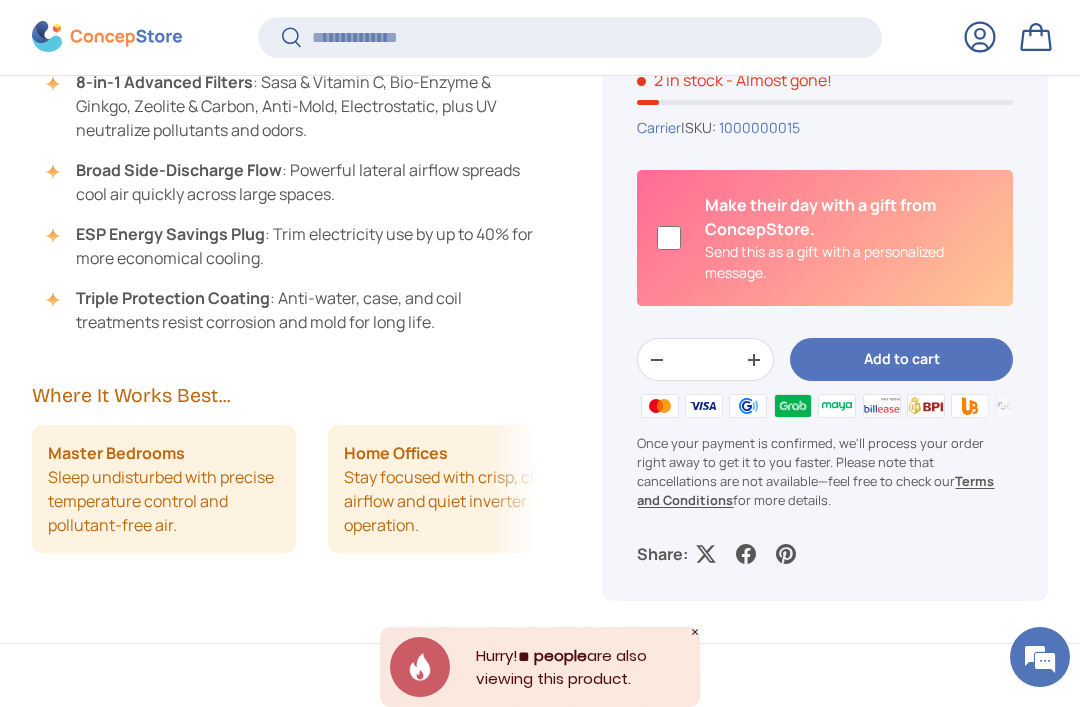 click at bounding box center (748, 407) 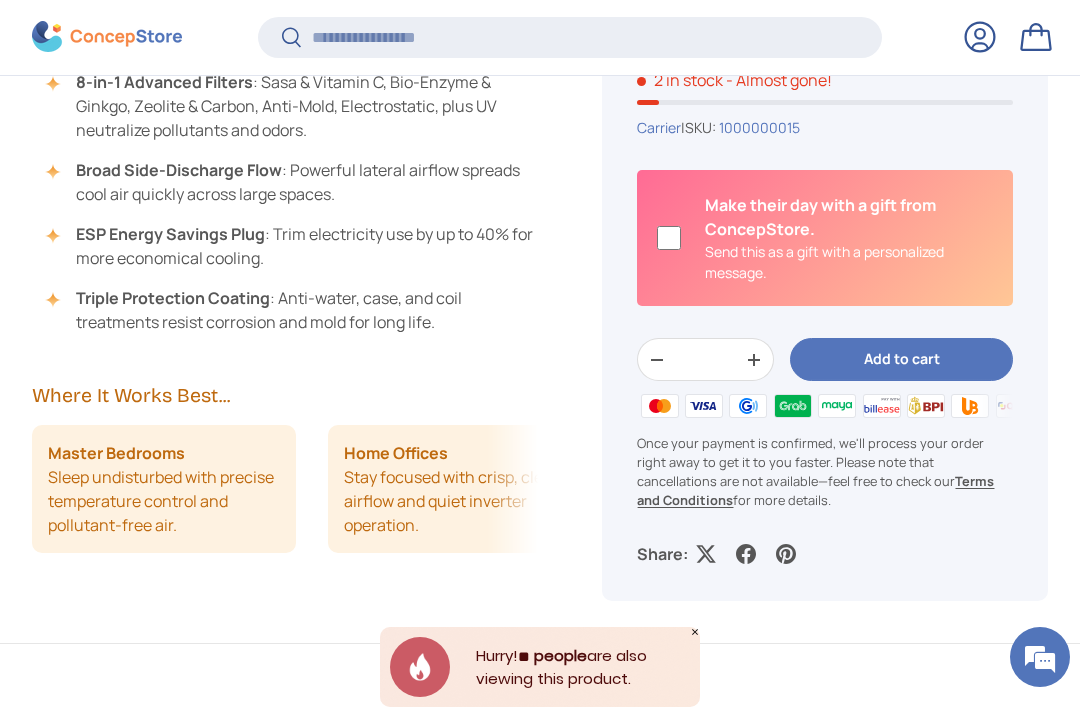 click at bounding box center [748, 407] 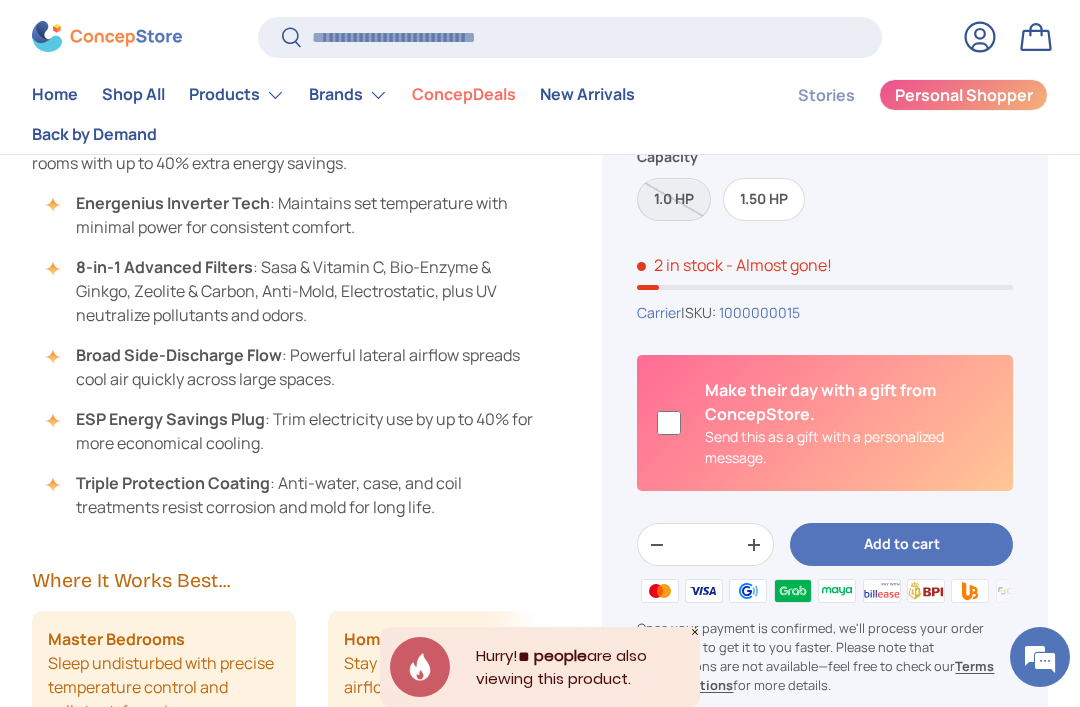 scroll, scrollTop: 929, scrollLeft: 0, axis: vertical 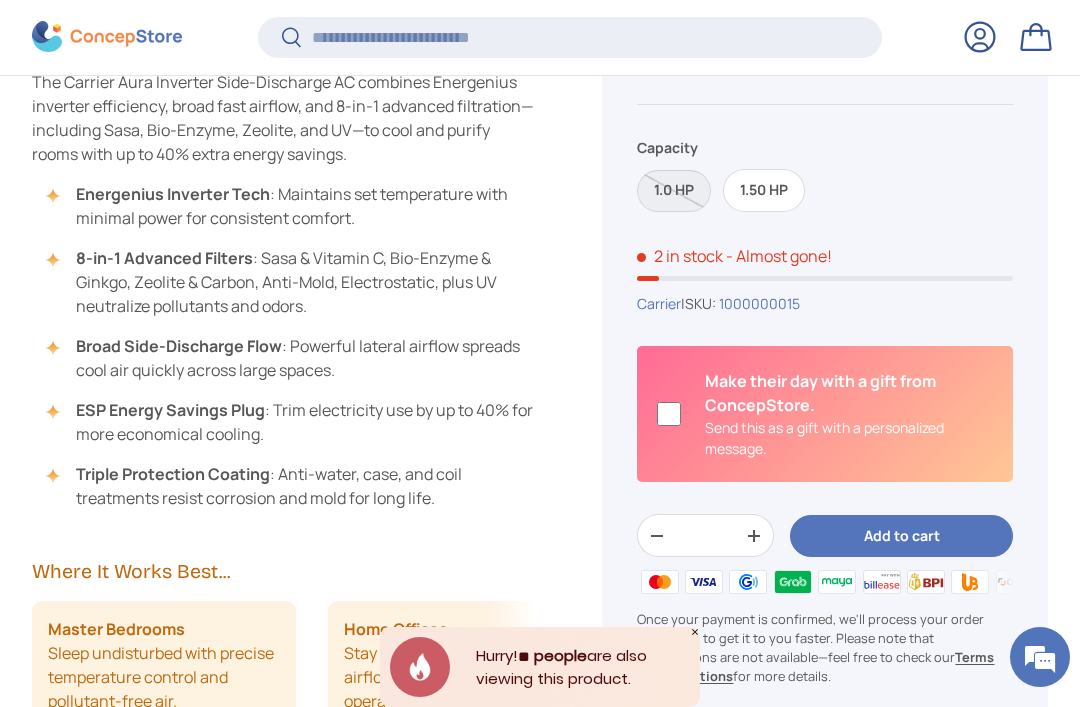 click at bounding box center (1014, 583) 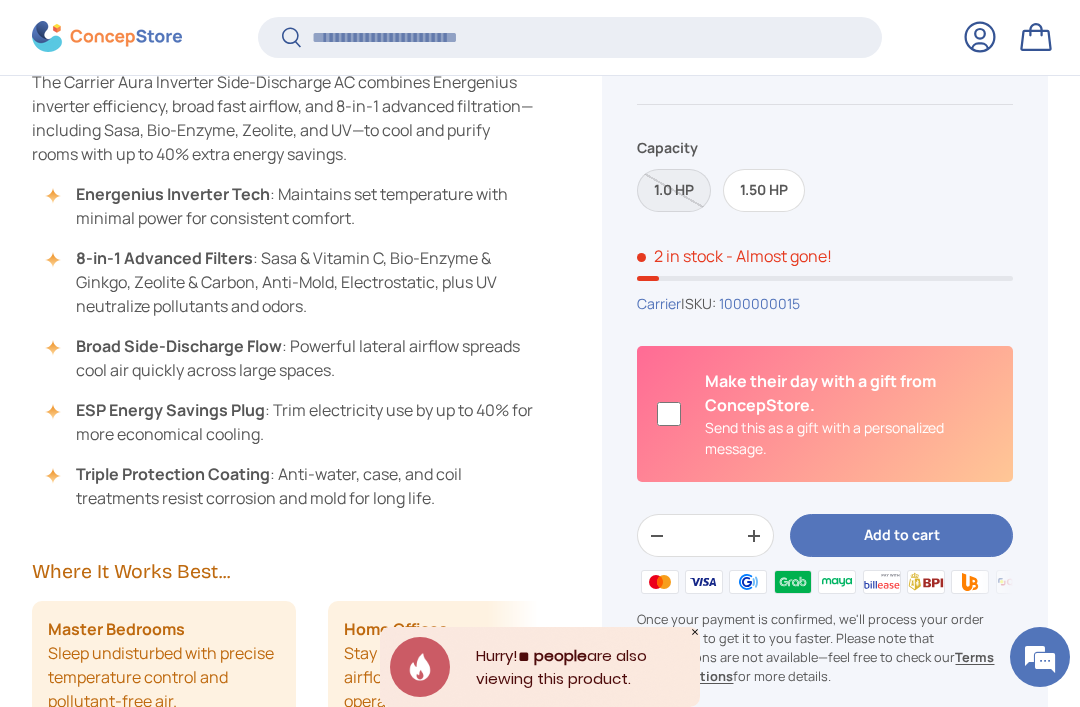 click on "Terms and Conditions" at bounding box center [815, 666] 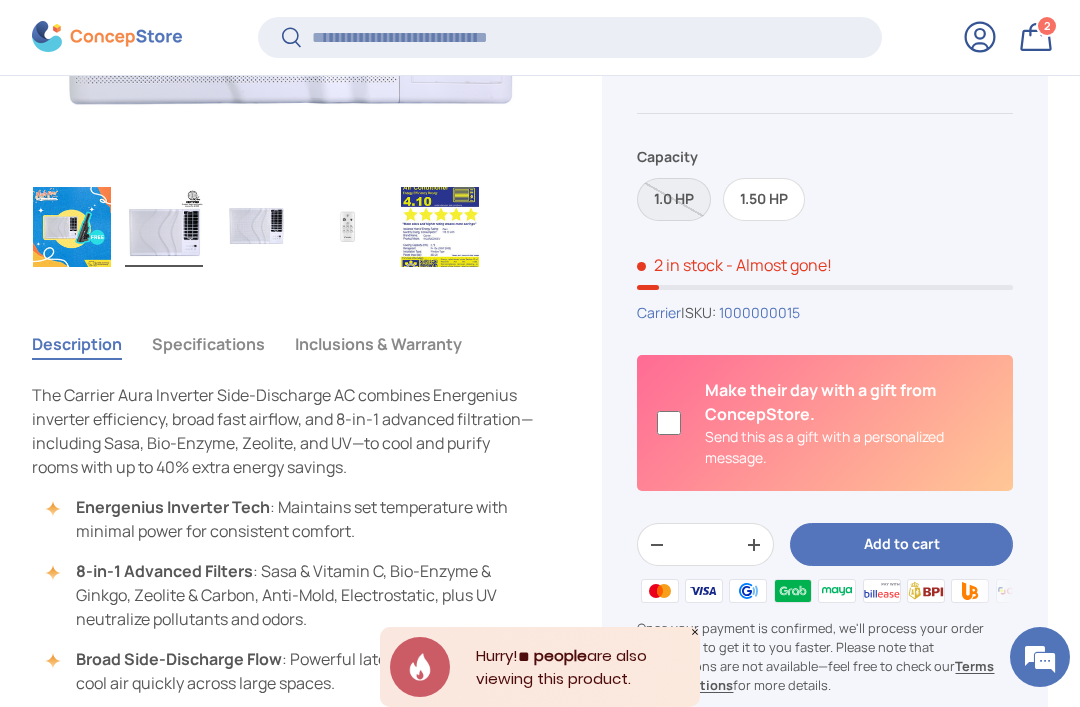 scroll, scrollTop: 621, scrollLeft: 0, axis: vertical 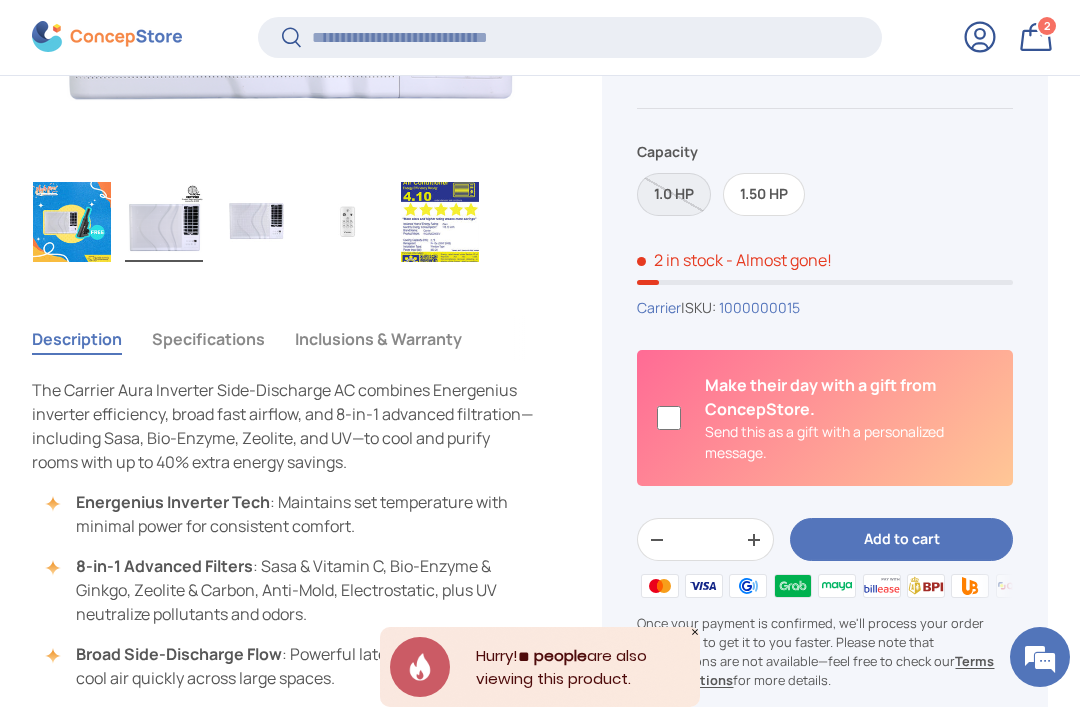 click on "Add to cart" at bounding box center [901, 539] 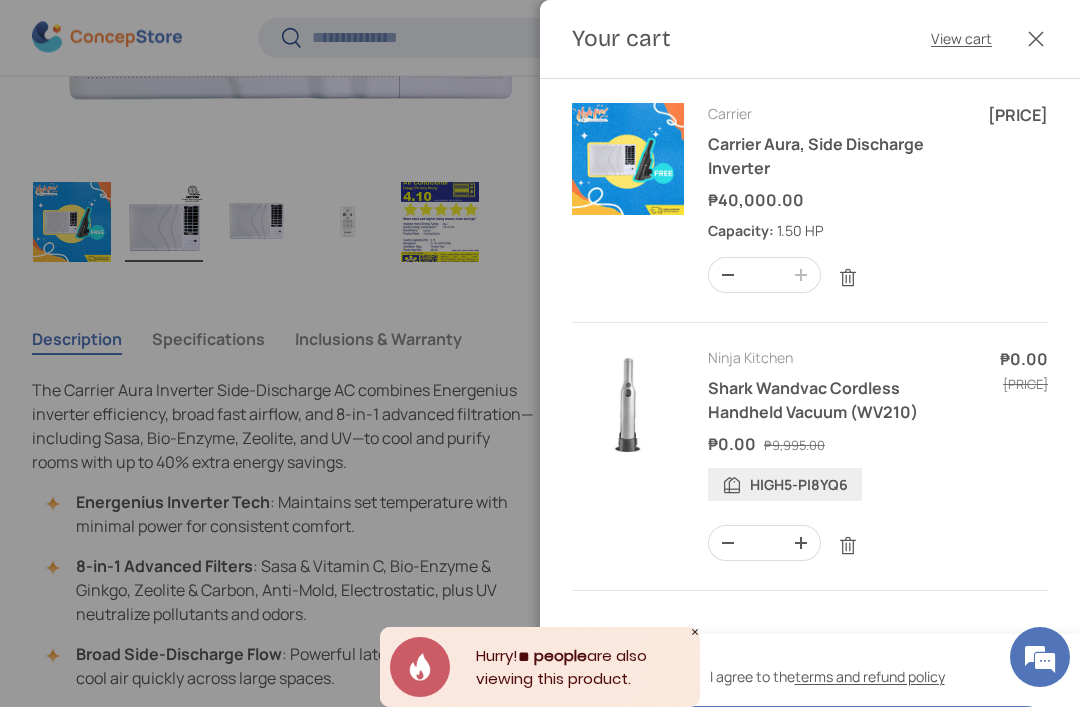 scroll, scrollTop: 0, scrollLeft: 0, axis: both 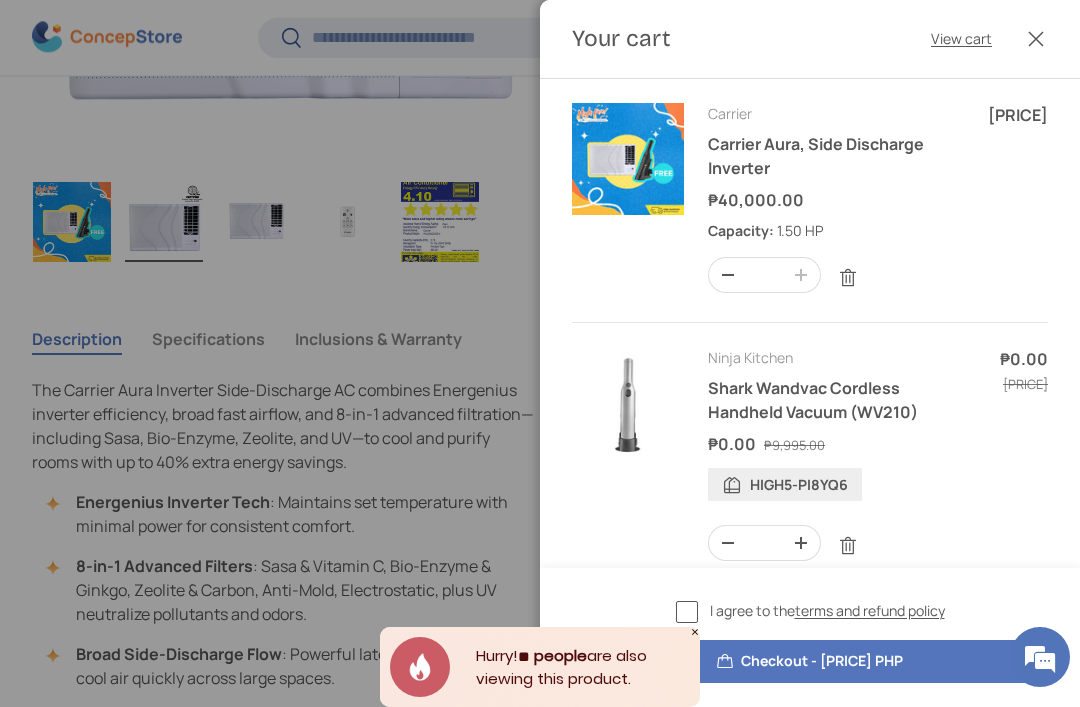 click on "I agree to the  terms and refund policy" at bounding box center [810, 611] 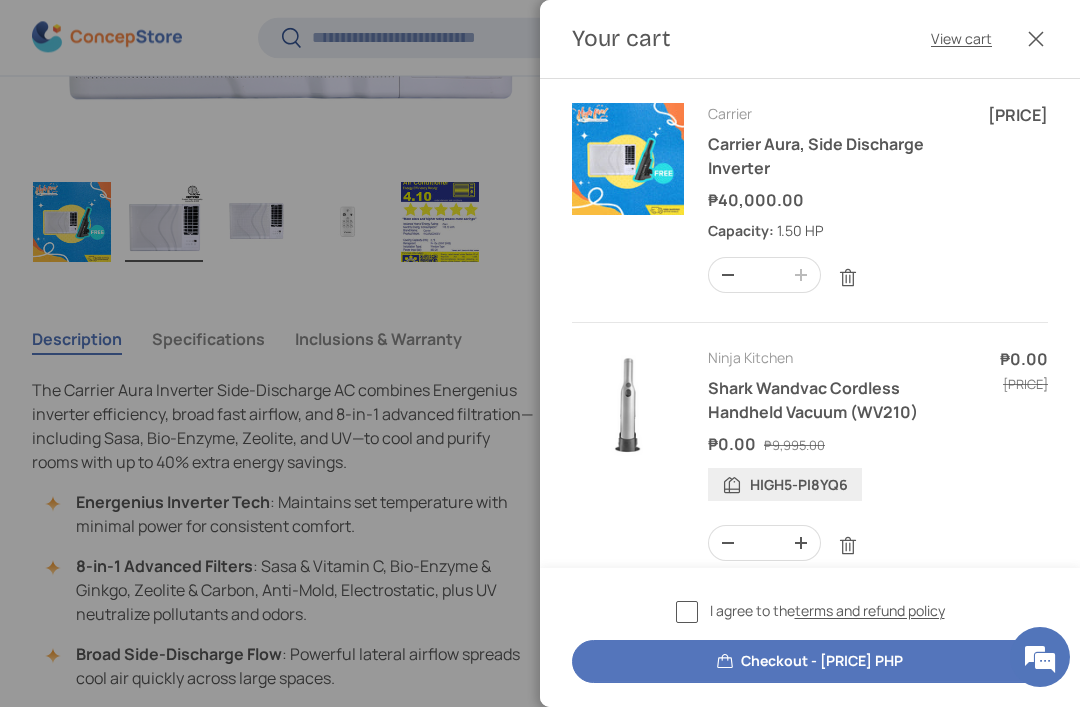 click on "I agree to the  terms and refund policy" at bounding box center (810, 611) 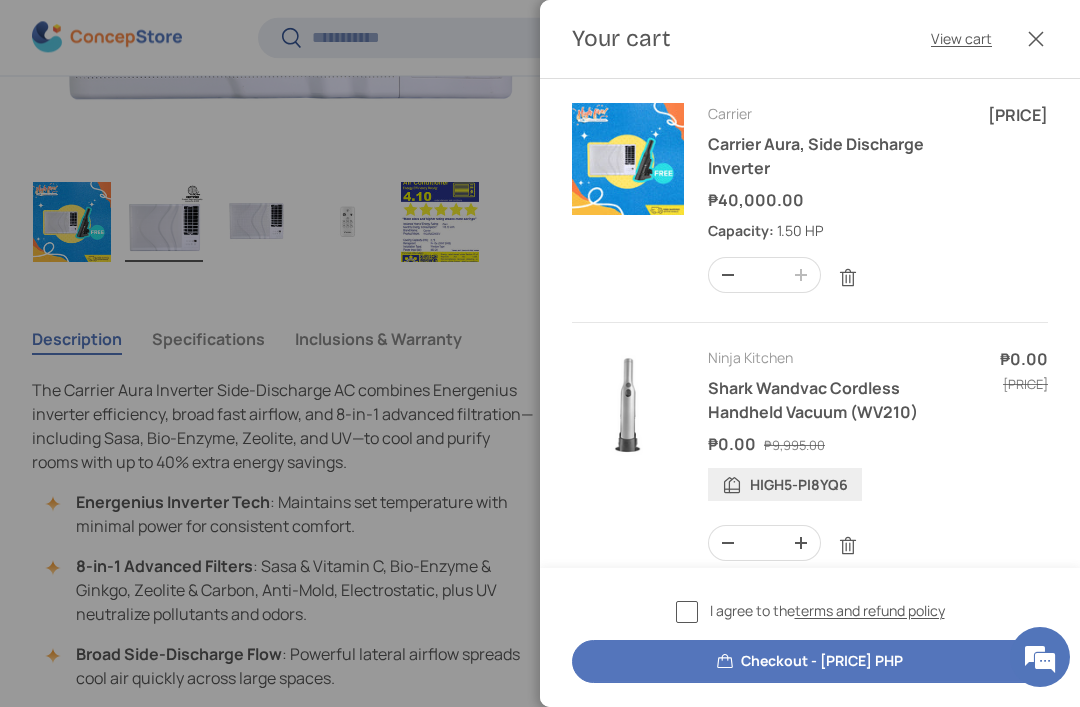 click on "Checkout - ₱80,000.00 PHP" at bounding box center (810, 661) 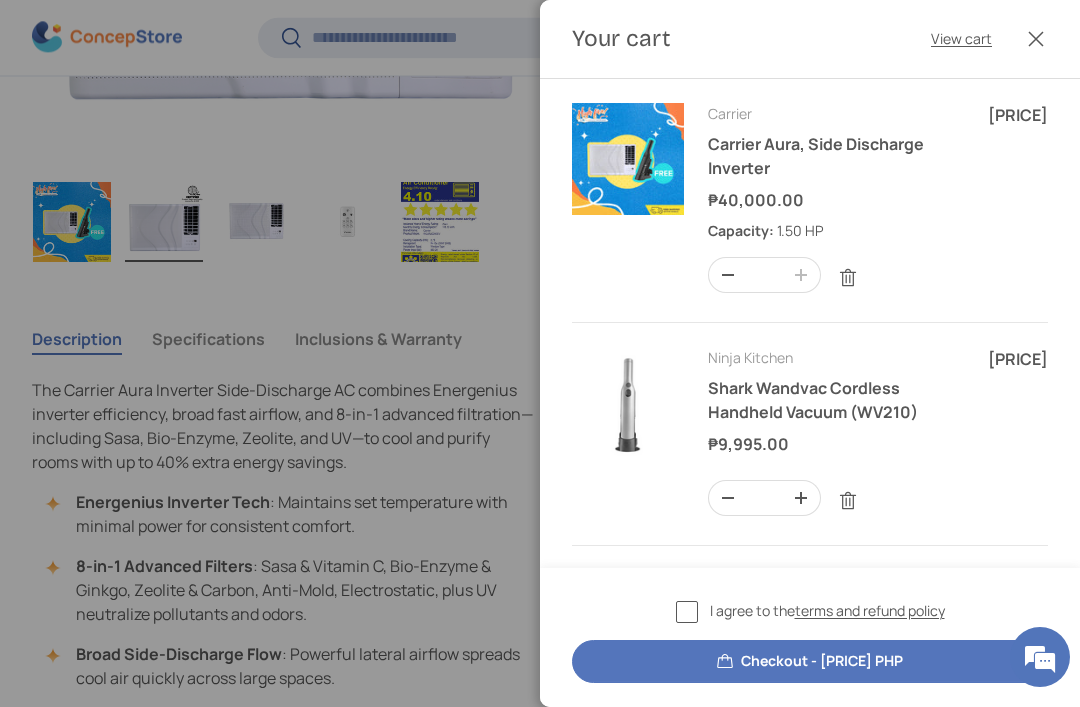 click on "-" at bounding box center [728, 498] 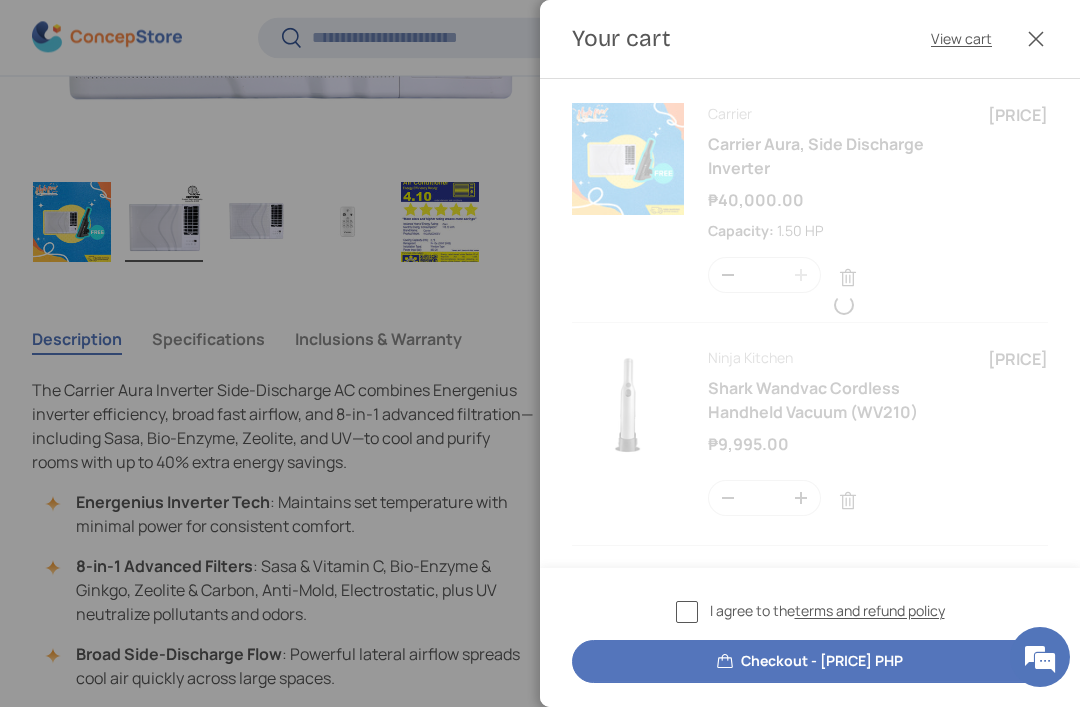 click on "Product
Price
Quantity
Carrier
Carrier Aura, Side Discharge Inverter ₱40,000.00
Capacity:
1.50 HP
Carrier Aura, Side Discharge Inverter - 1.50 HP
is being restocked and will ship as soon as it is back in stock.
Qty
-
*
+
Subtotal
₱80,000.00
₱9,995.00" at bounding box center [810, 324] 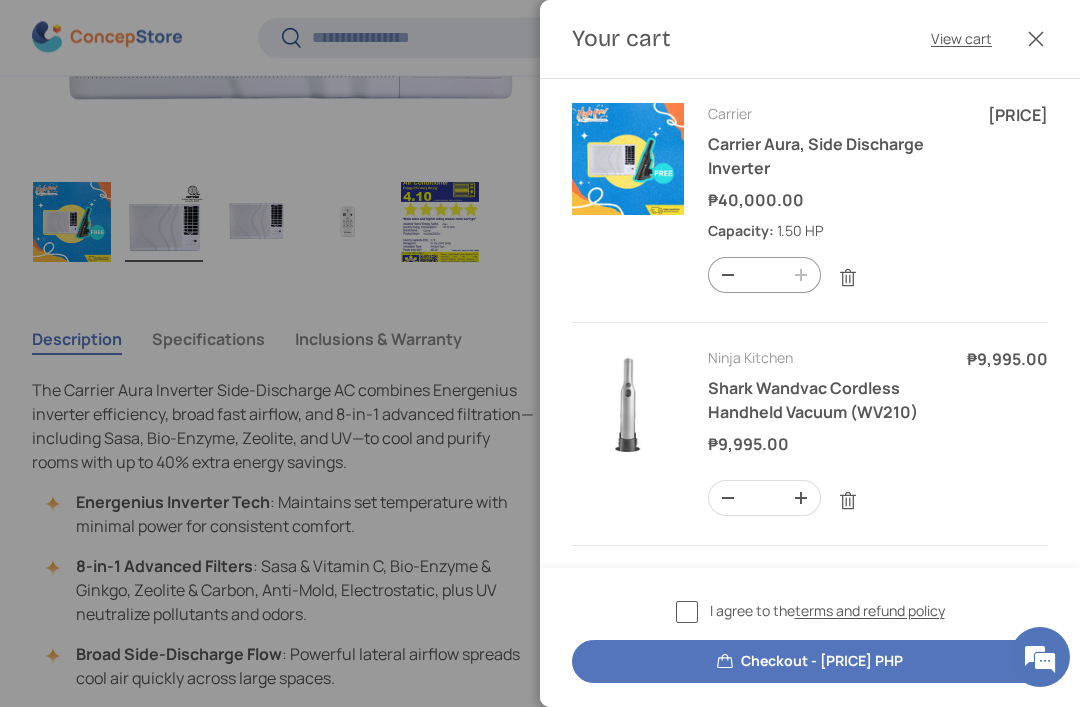 click on "*" at bounding box center [764, 275] 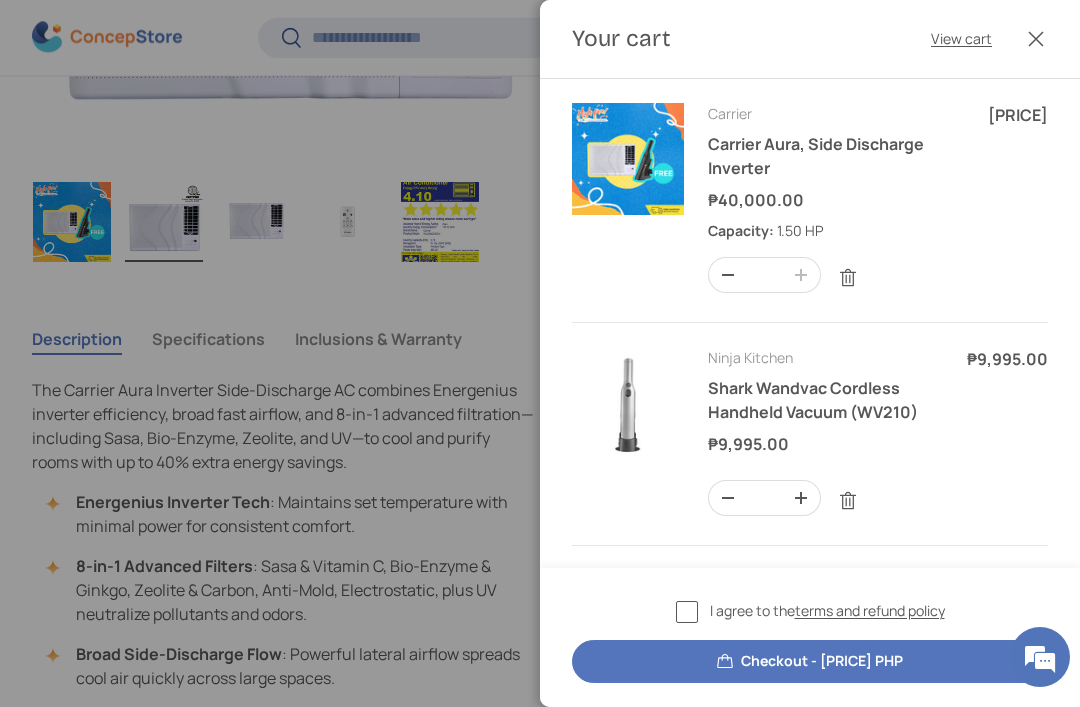click on "-" at bounding box center [728, 498] 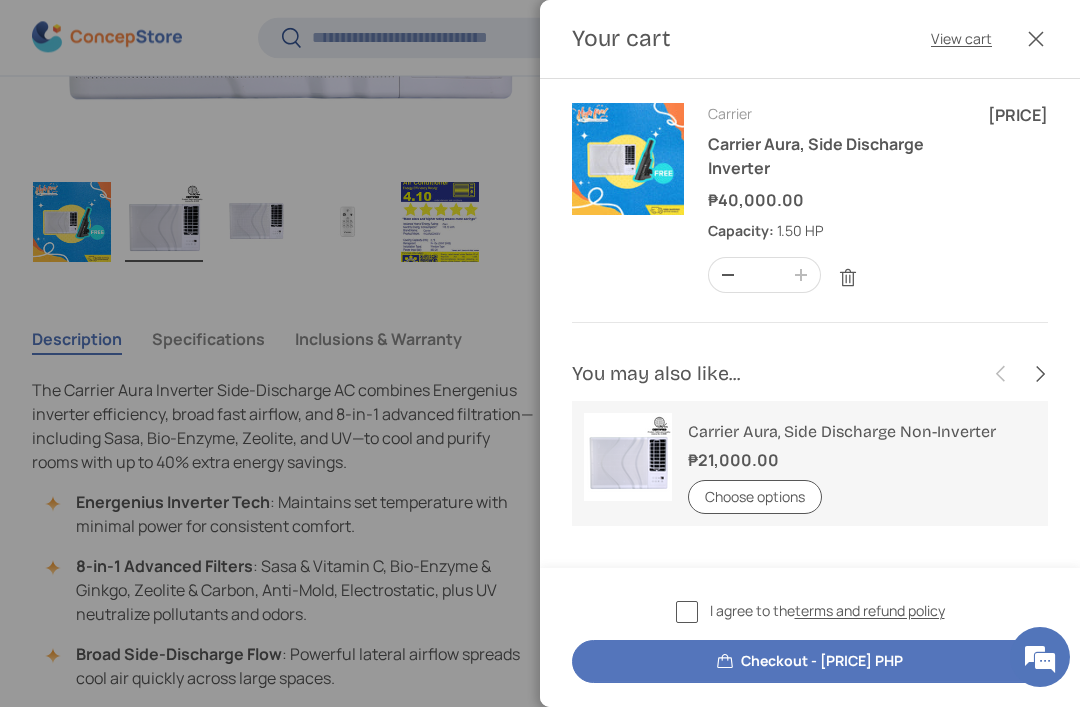 click on "-" at bounding box center (728, 275) 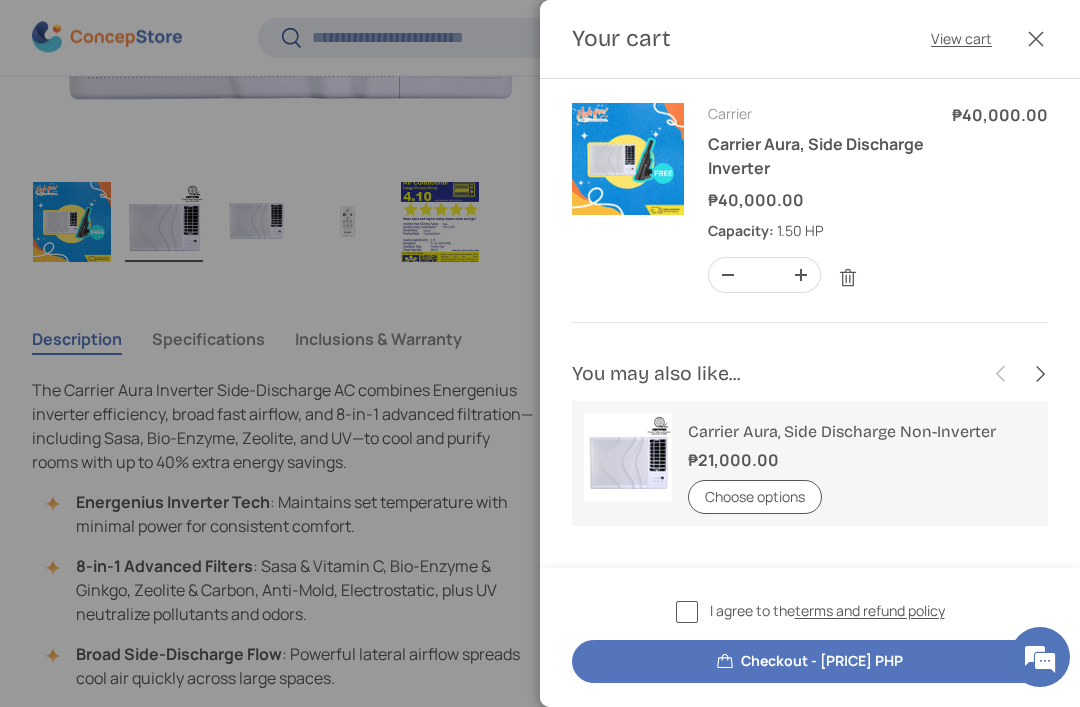 click on "Close" at bounding box center (1036, 39) 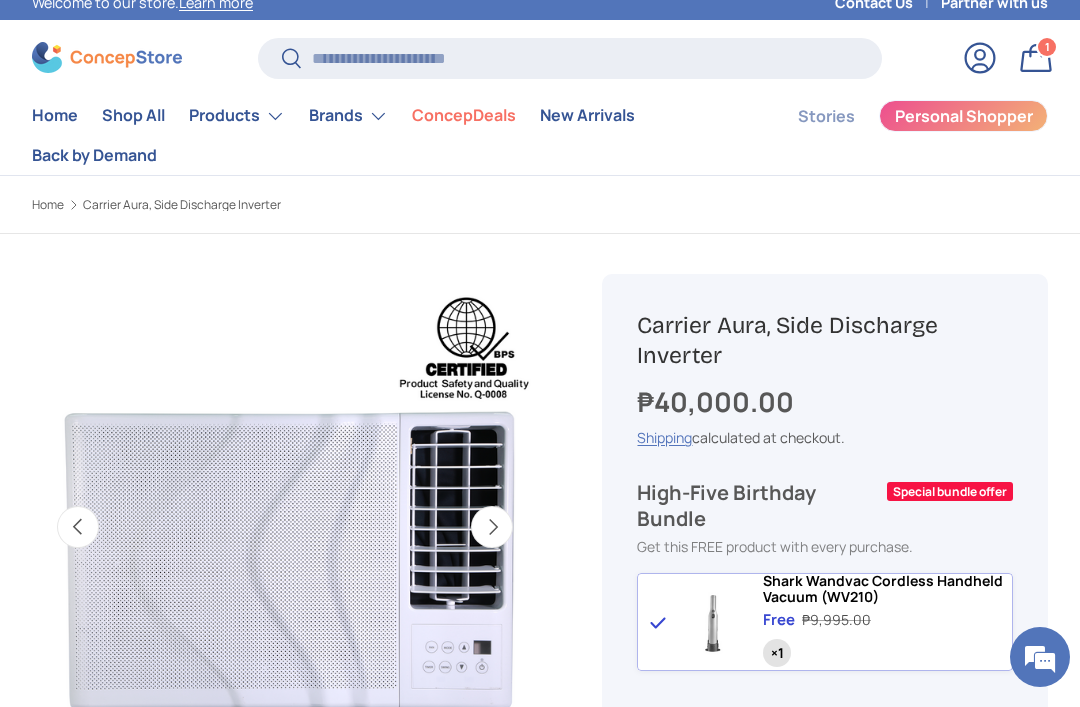 scroll, scrollTop: 13, scrollLeft: 0, axis: vertical 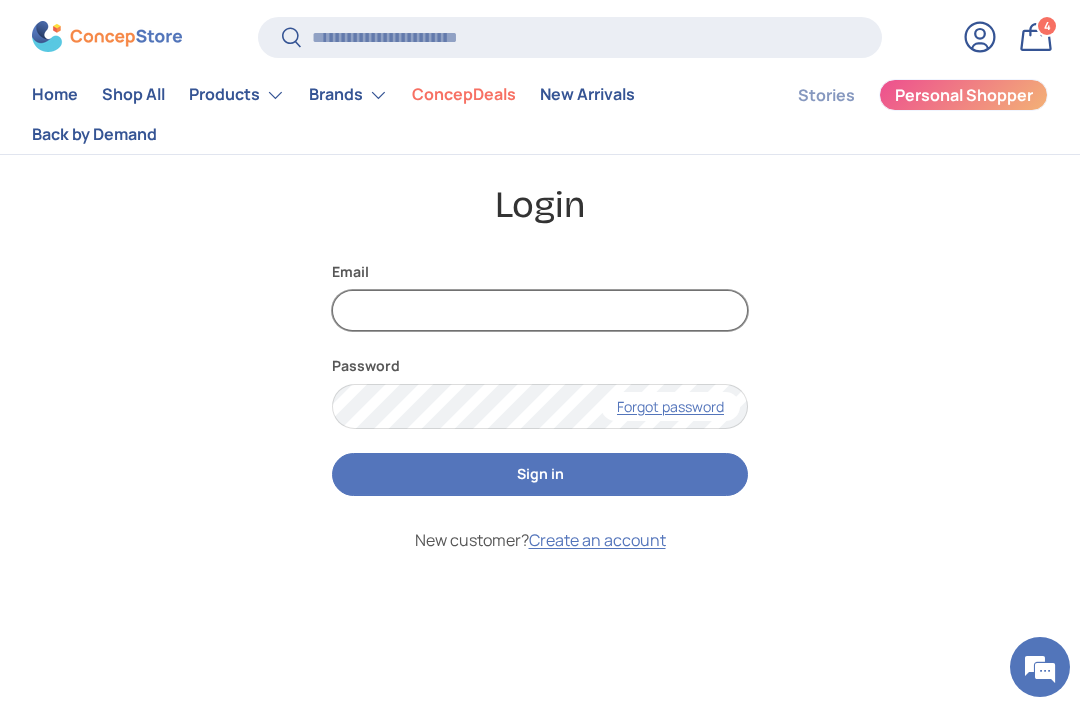 click on "Email" at bounding box center [540, 310] 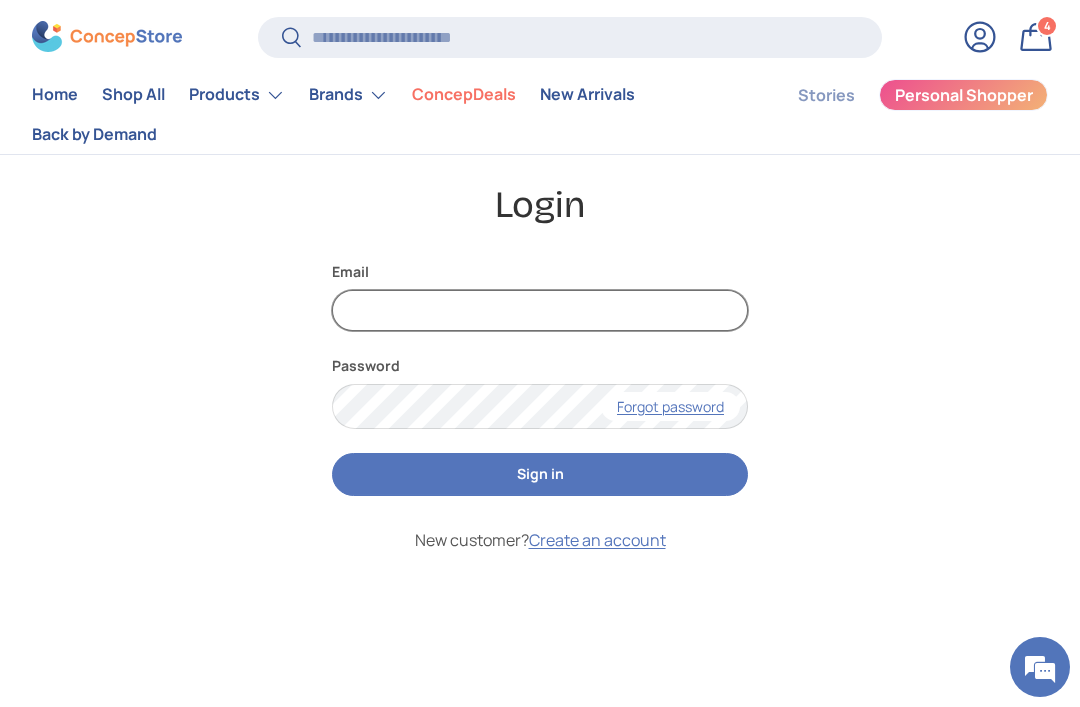 scroll, scrollTop: 71, scrollLeft: 0, axis: vertical 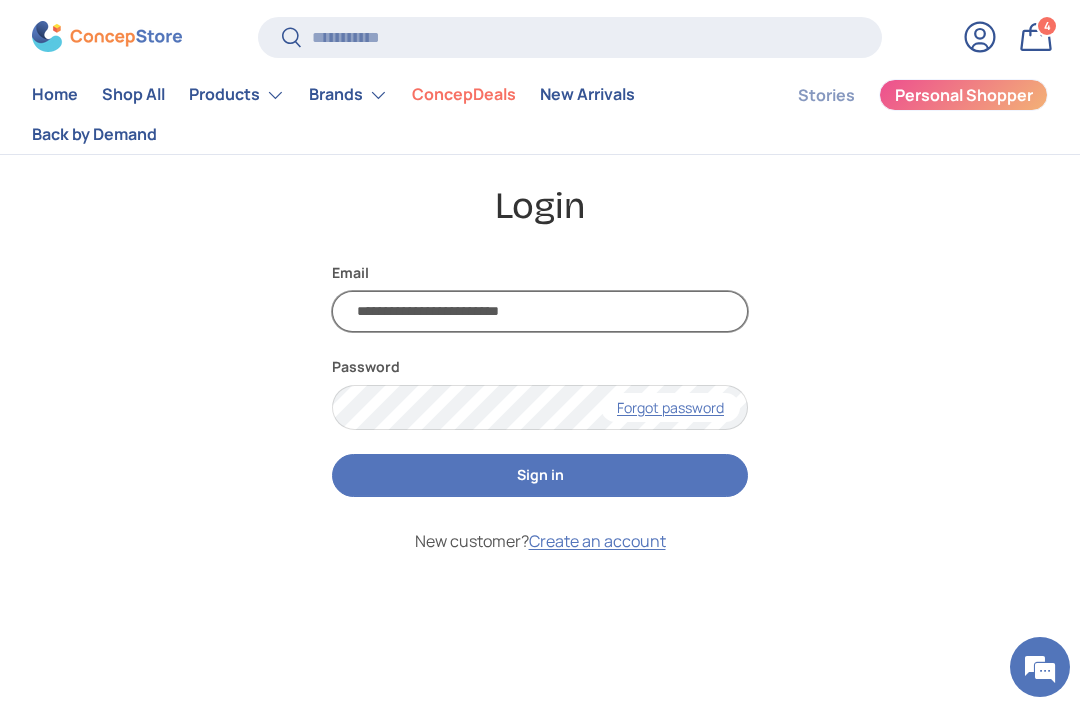 type on "**********" 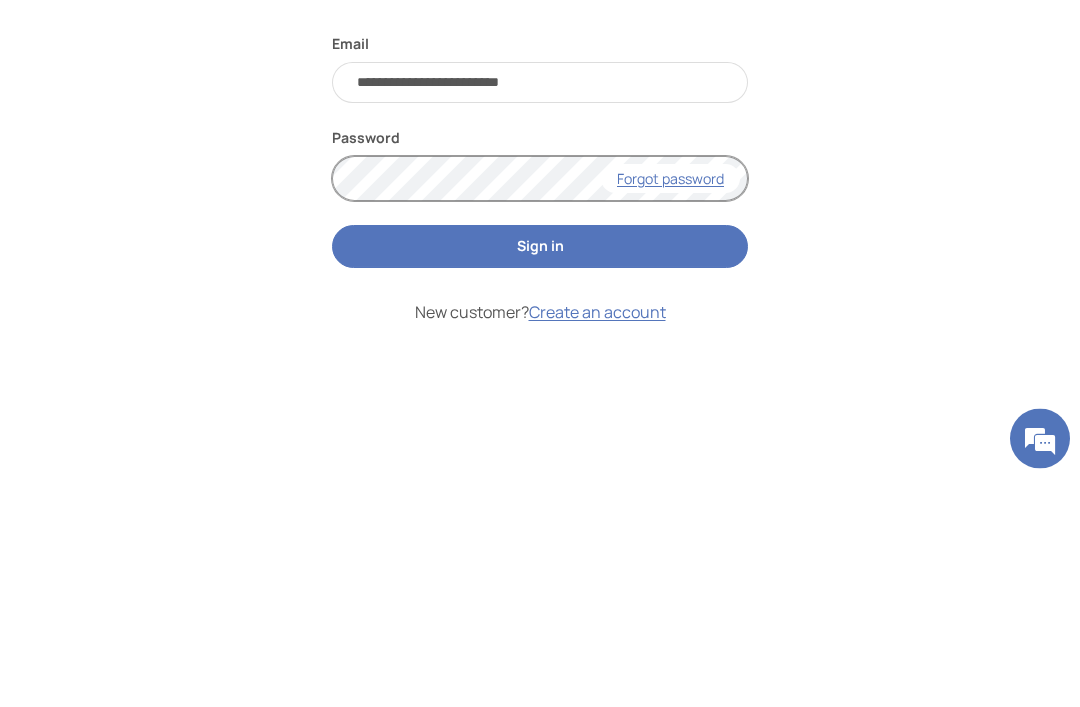 scroll, scrollTop: 366, scrollLeft: 0, axis: vertical 